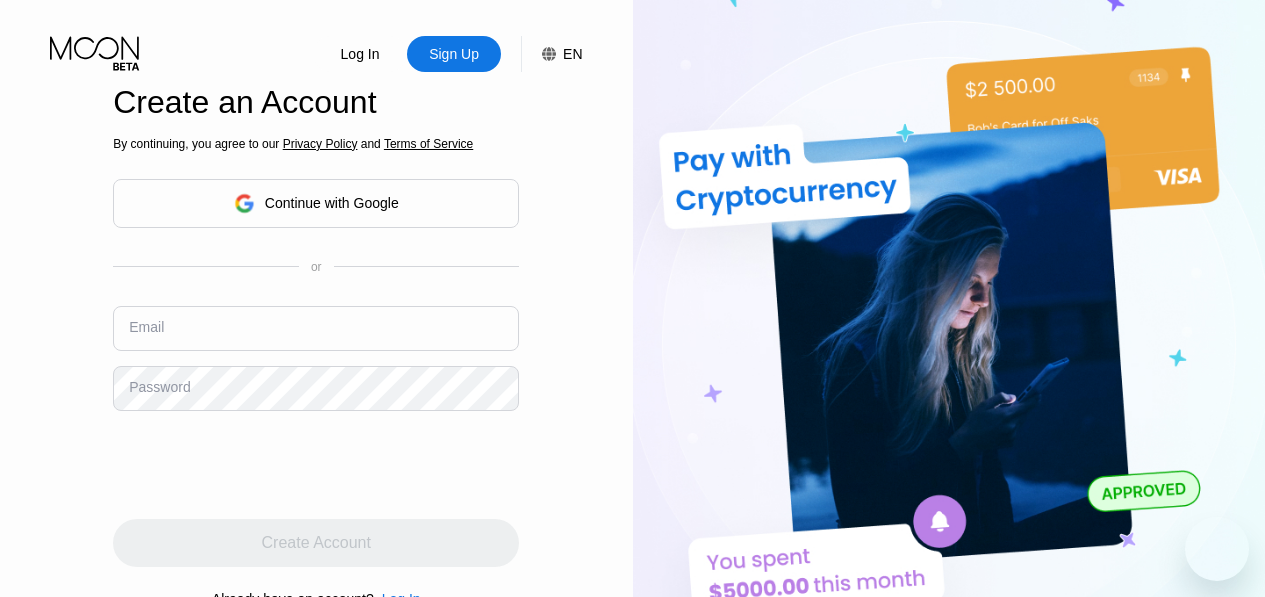 scroll, scrollTop: 0, scrollLeft: 0, axis: both 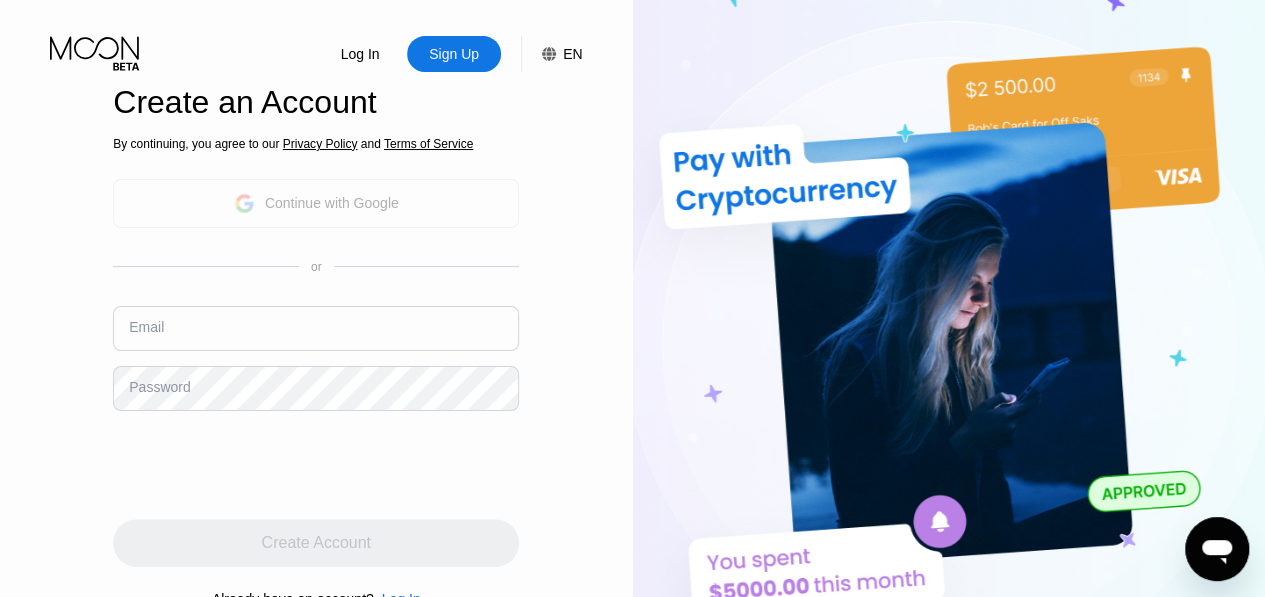 click on "Continue with Google" at bounding box center (316, 203) 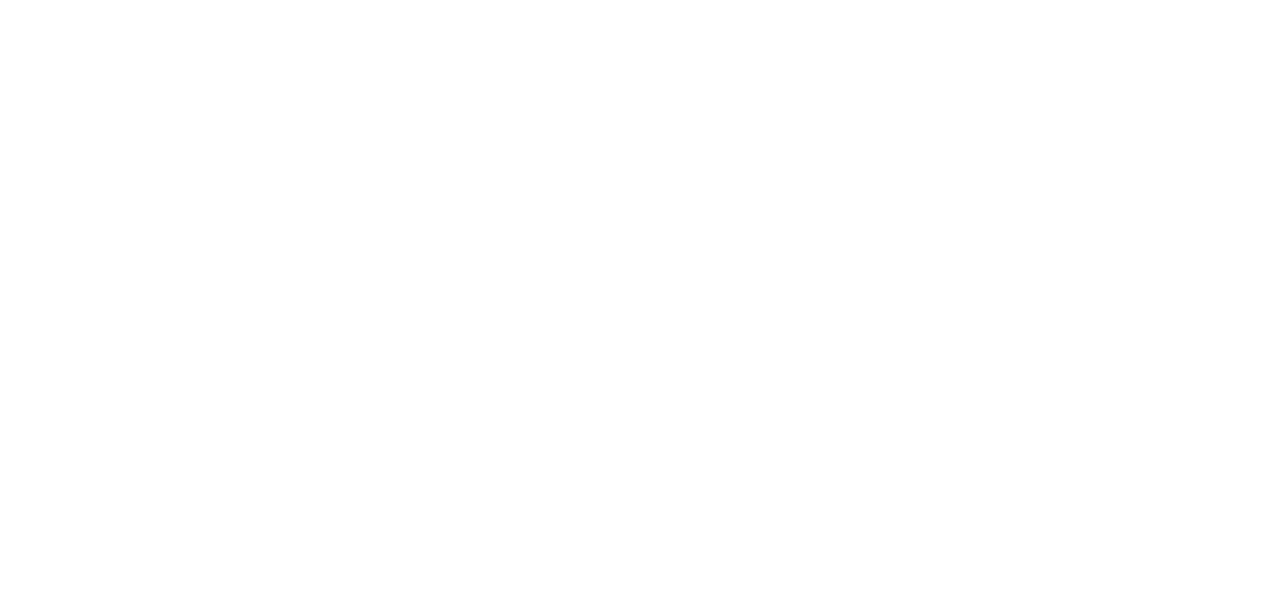 scroll, scrollTop: 0, scrollLeft: 0, axis: both 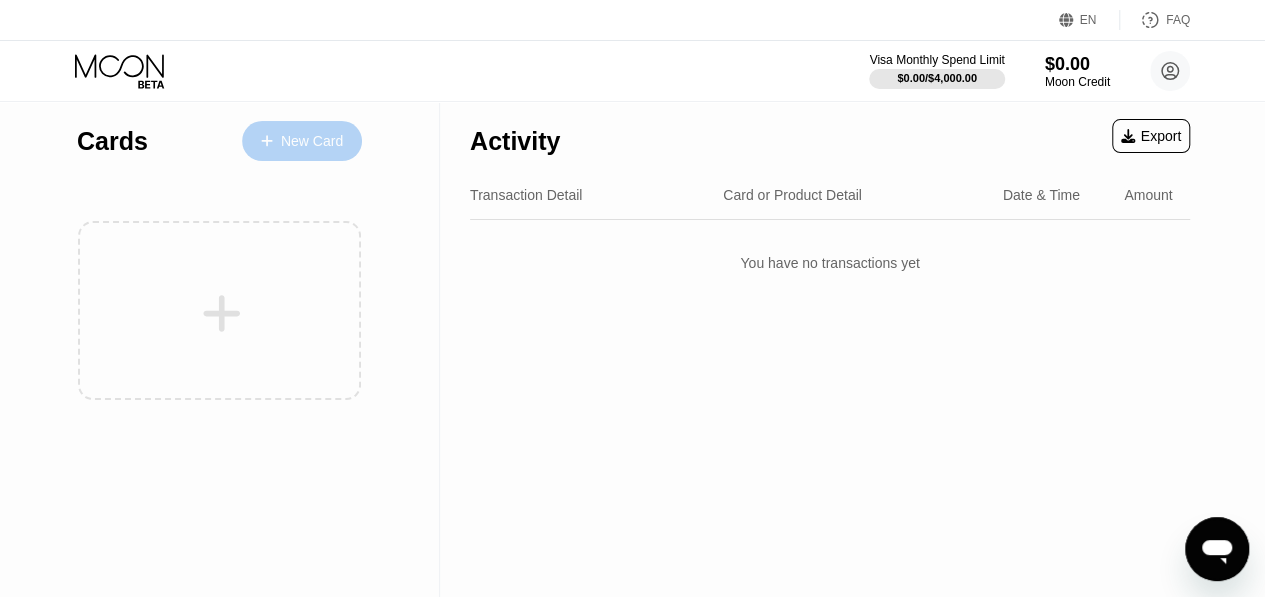 click on "New Card" at bounding box center [312, 141] 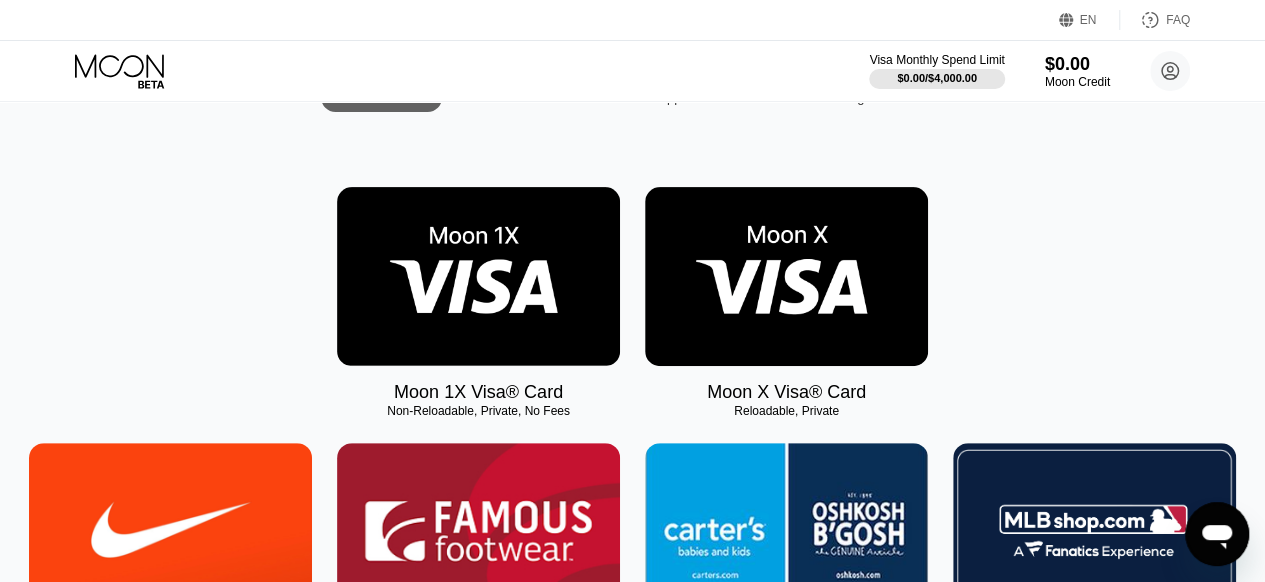 scroll, scrollTop: 242, scrollLeft: 0, axis: vertical 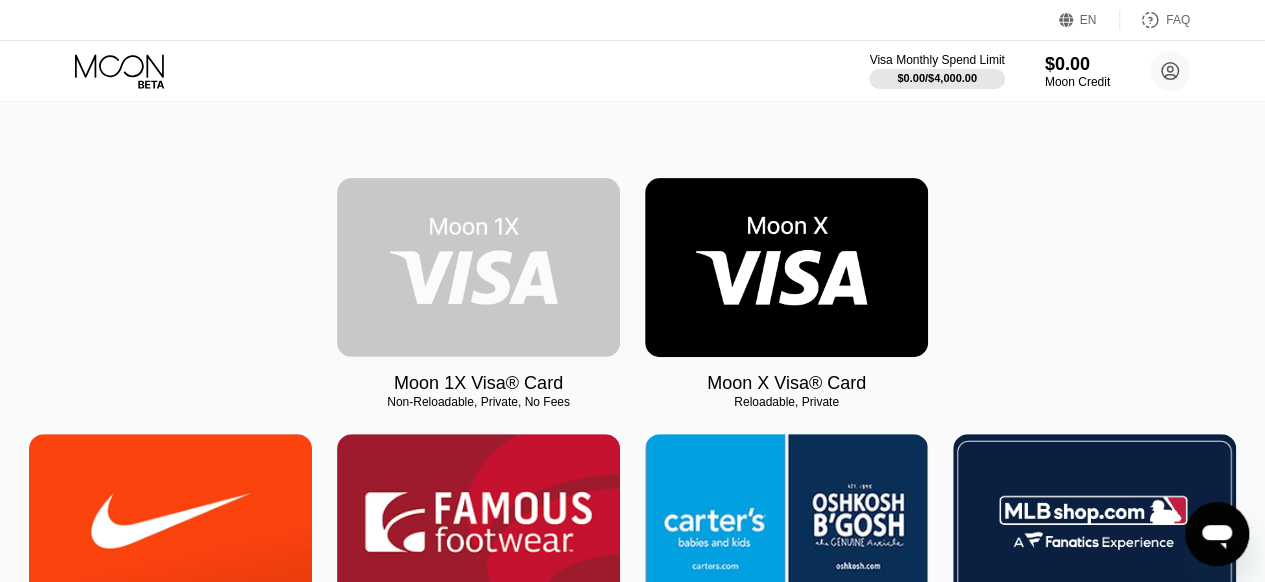 click at bounding box center [478, 267] 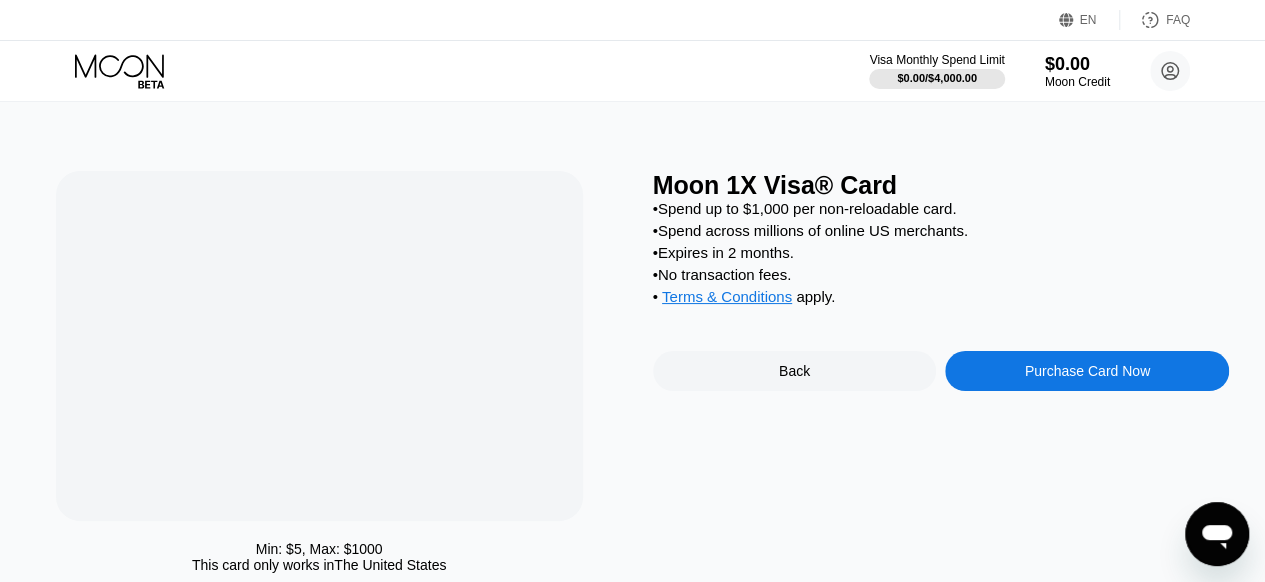 scroll, scrollTop: 0, scrollLeft: 0, axis: both 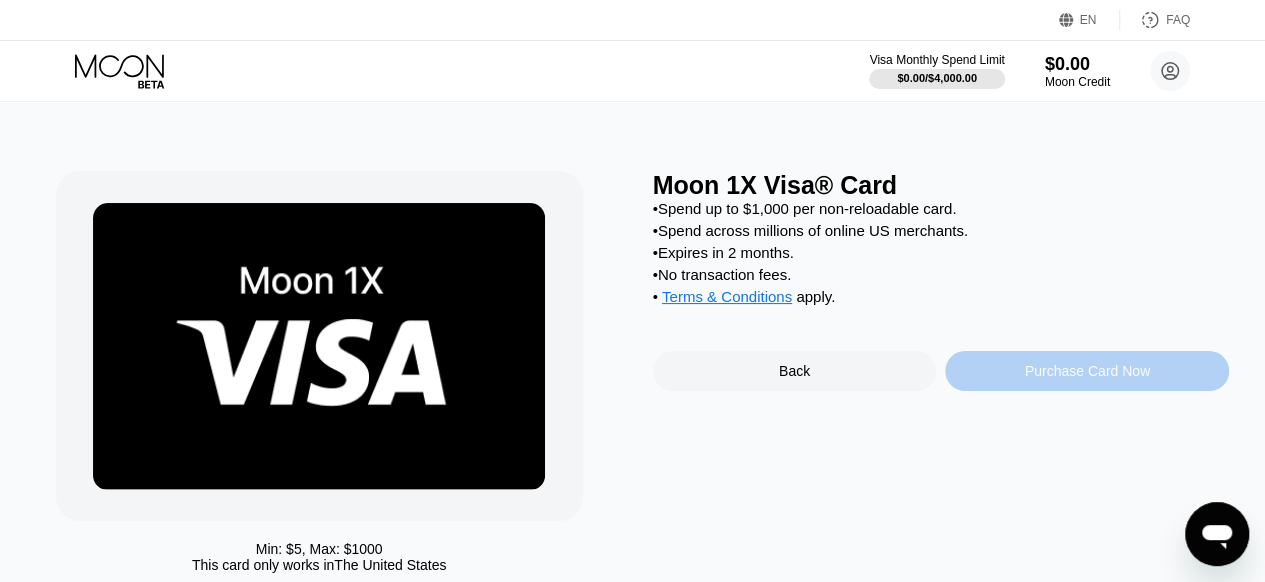 click on "Purchase Card Now" at bounding box center [1087, 371] 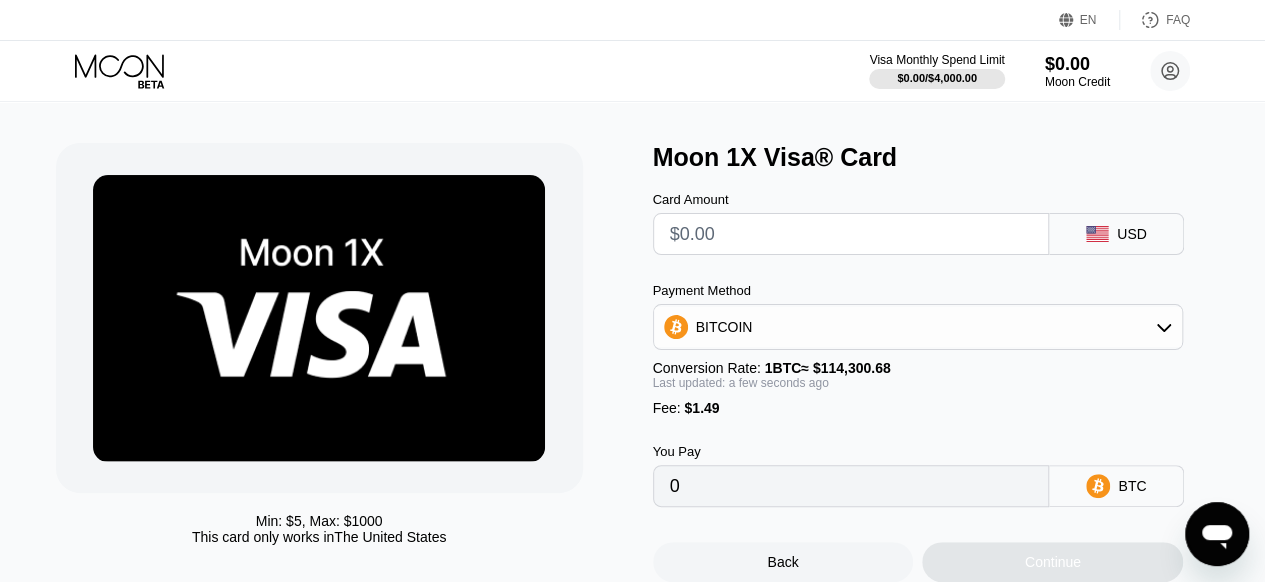 scroll, scrollTop: 22, scrollLeft: 0, axis: vertical 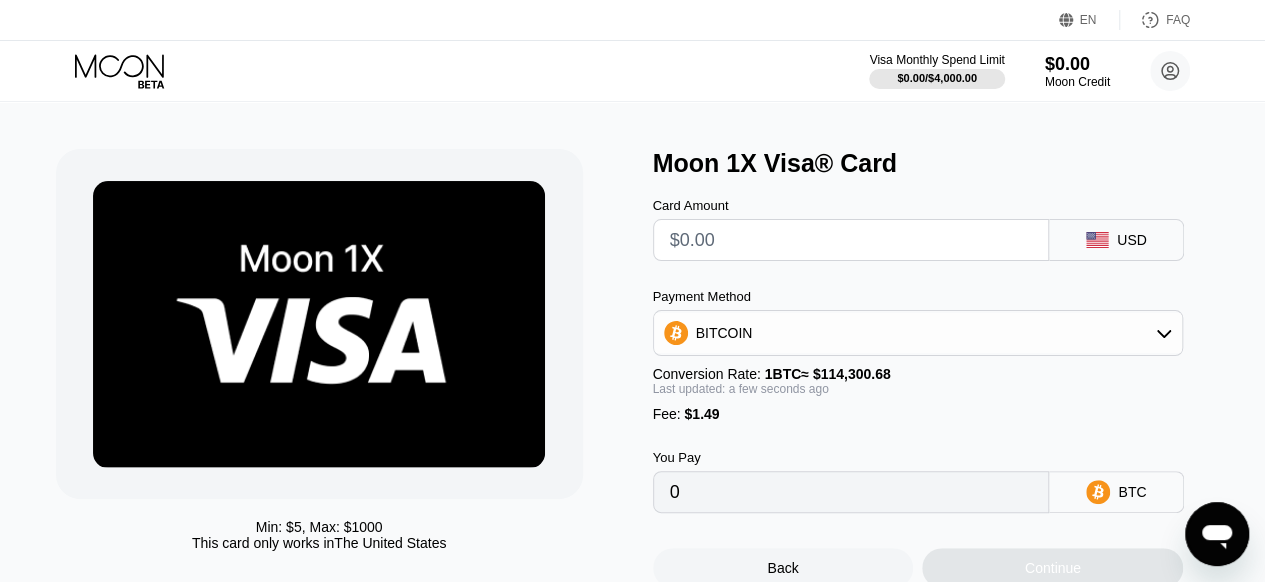 click at bounding box center [851, 240] 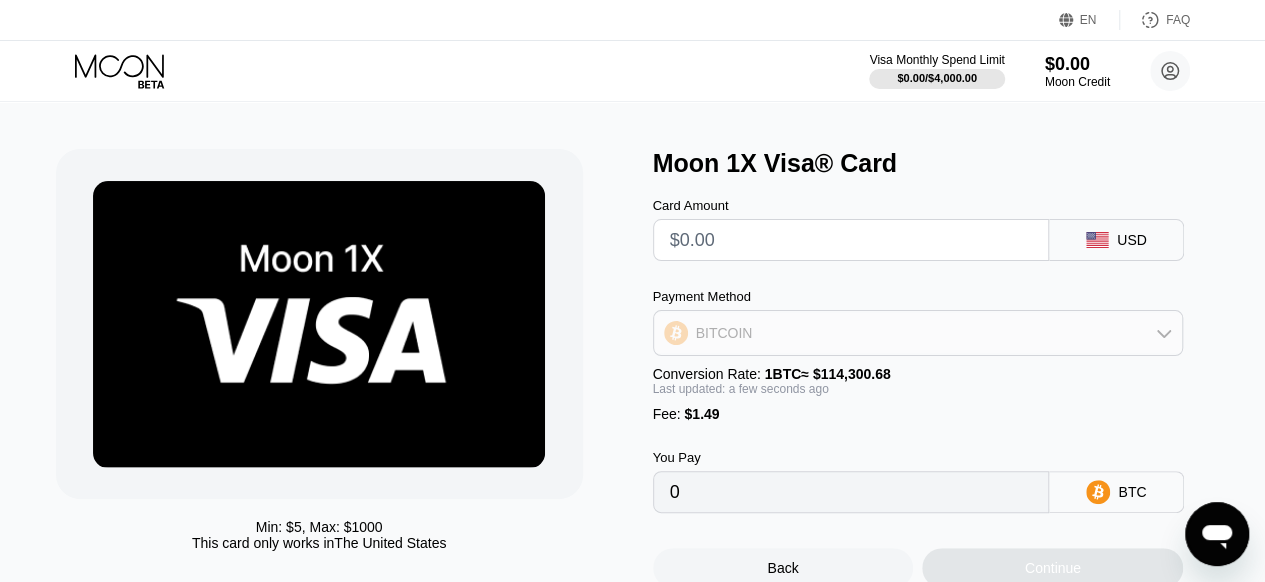 click on "BITCOIN" at bounding box center (918, 333) 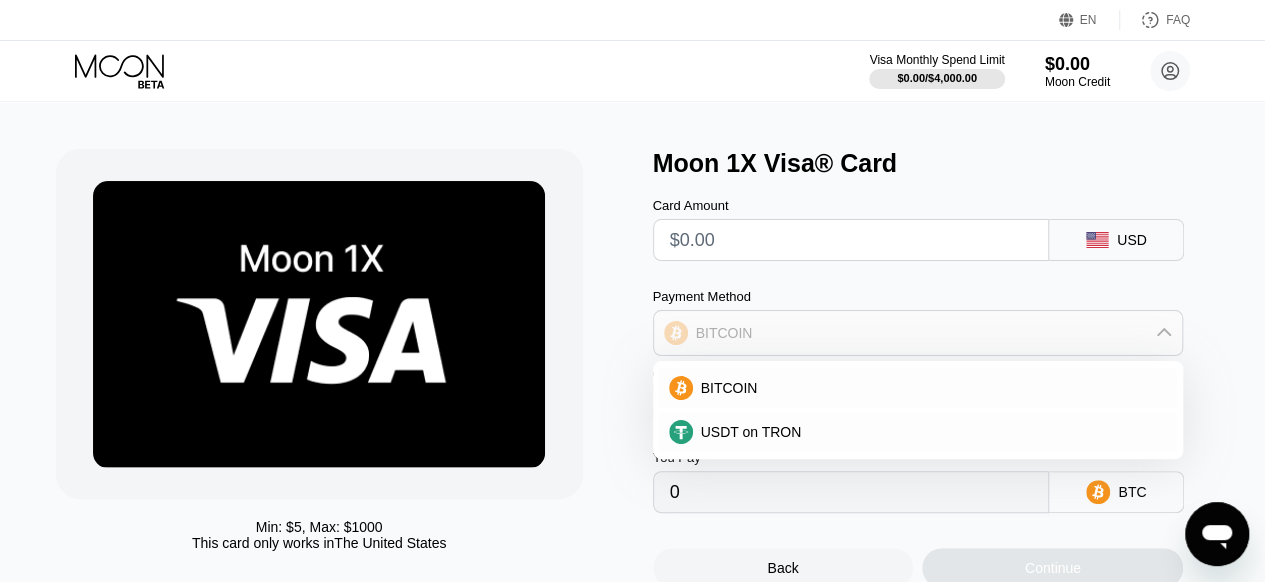 click on "BITCOIN" at bounding box center (918, 333) 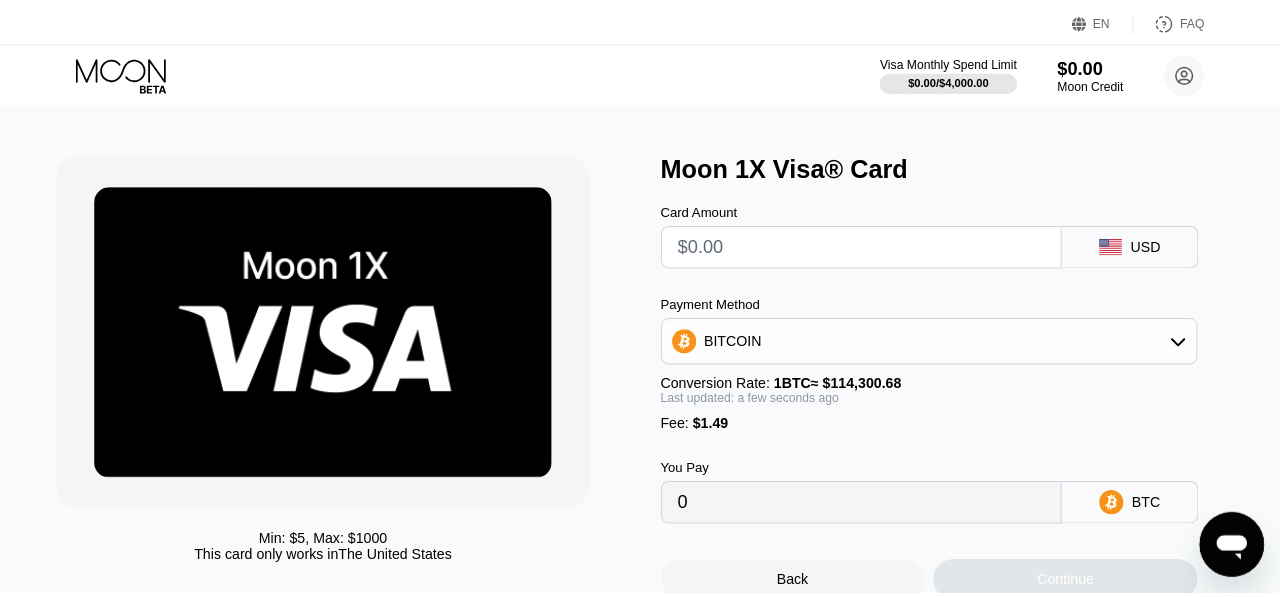 scroll, scrollTop: 0, scrollLeft: 0, axis: both 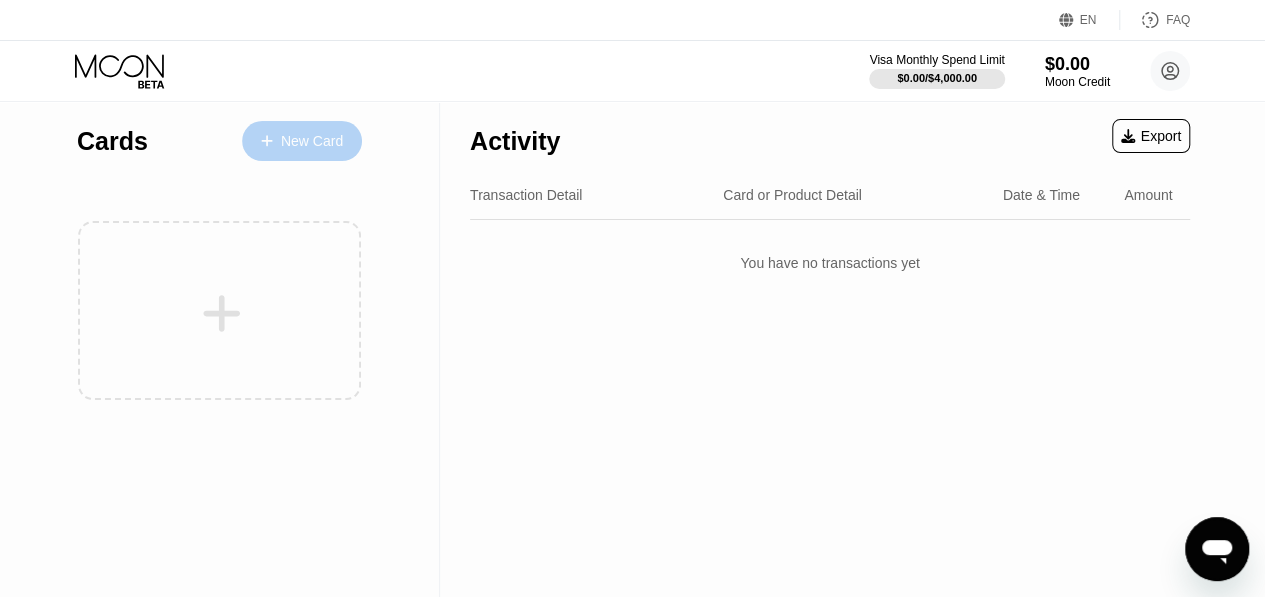 click on "New Card" at bounding box center [312, 141] 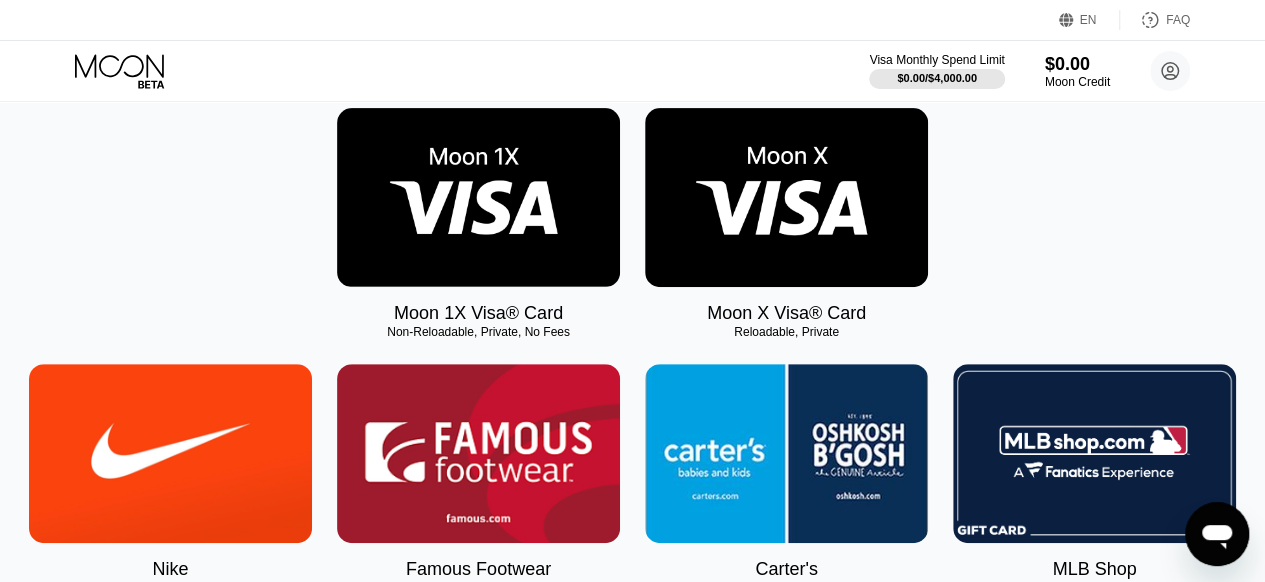 scroll, scrollTop: 322, scrollLeft: 0, axis: vertical 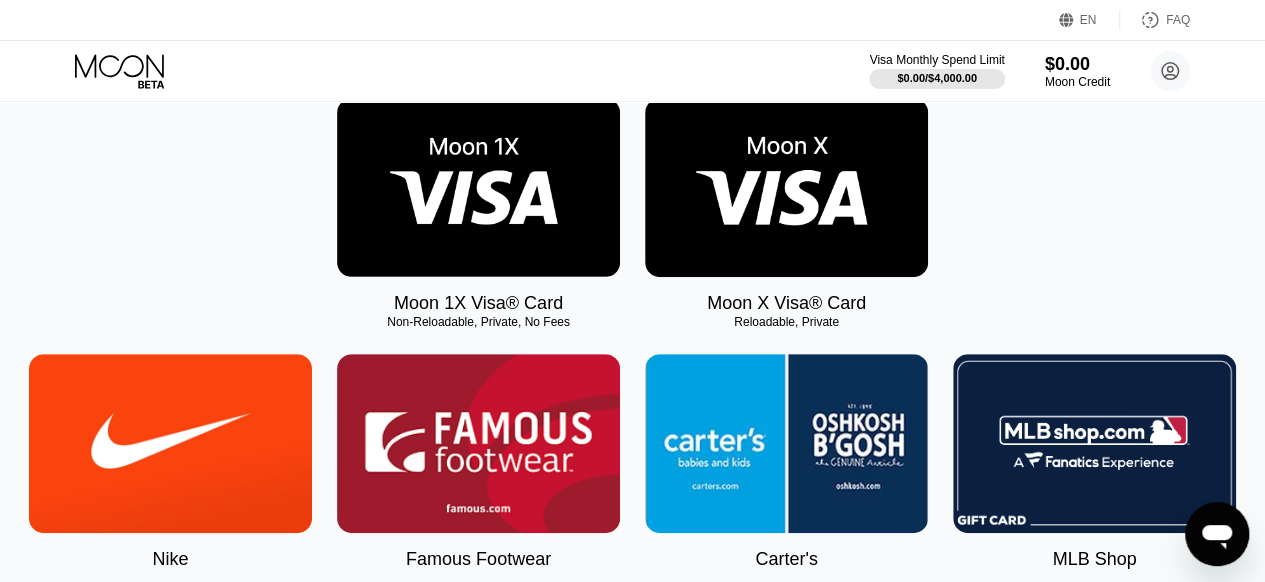 click at bounding box center [786, 187] 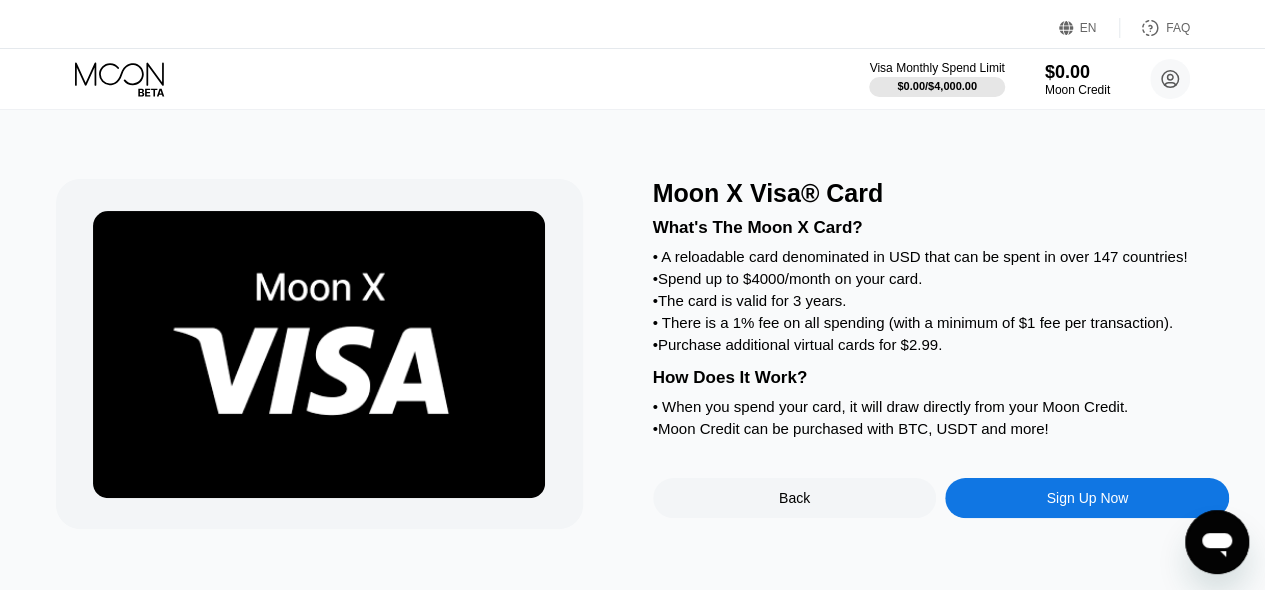 scroll, scrollTop: 0, scrollLeft: 0, axis: both 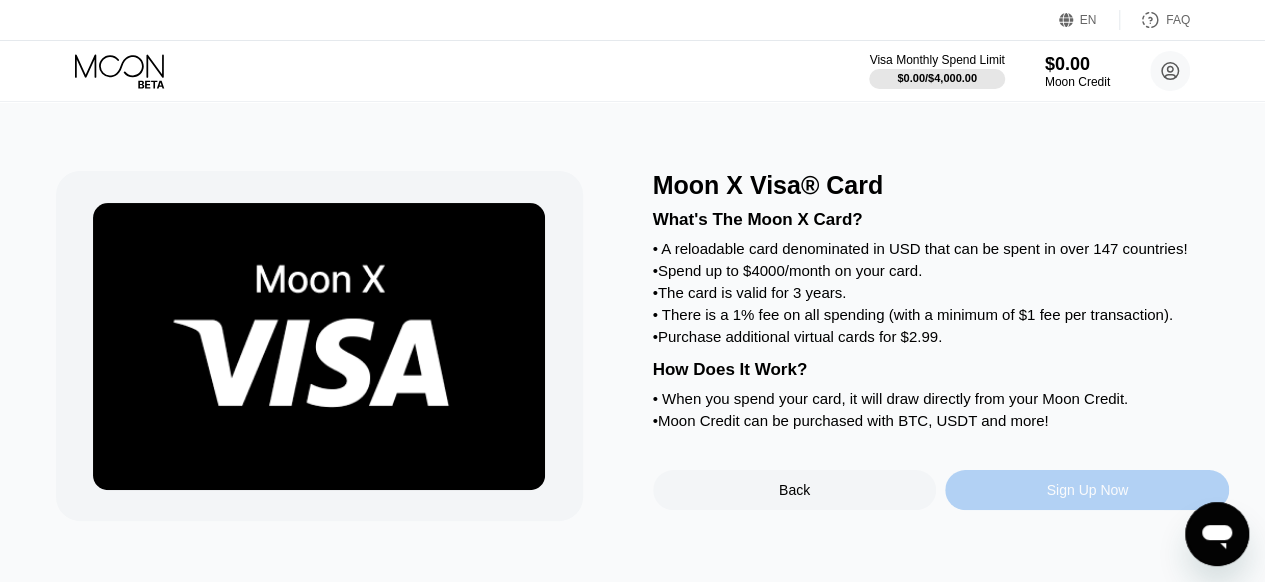 click on "Sign Up Now" at bounding box center (1087, 490) 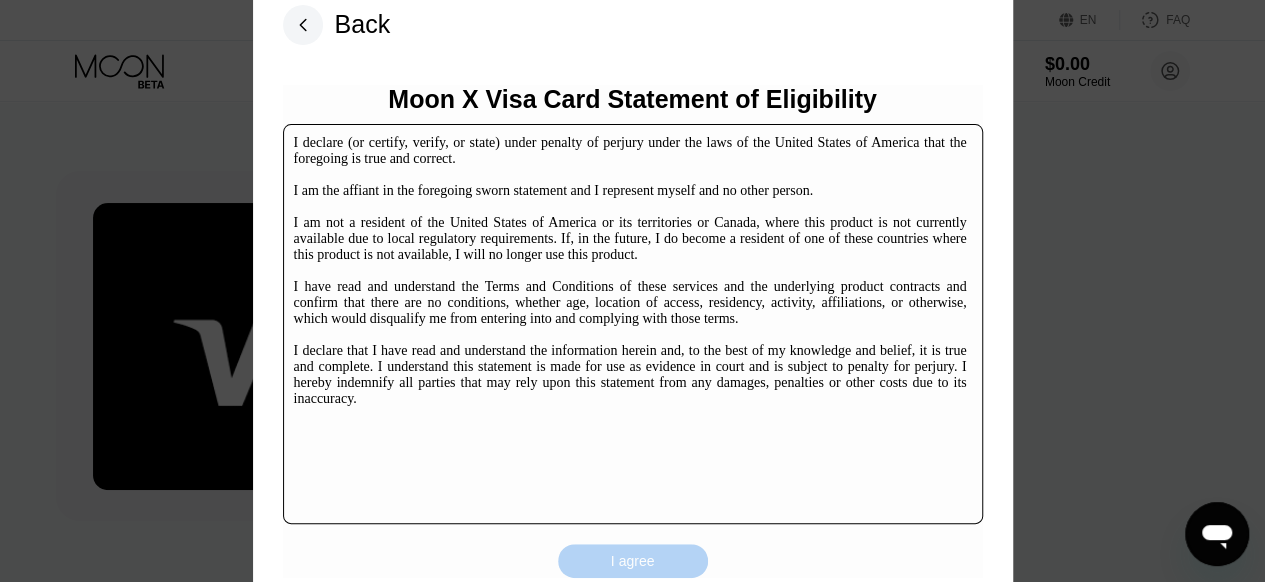 click on "I agree" at bounding box center (633, 561) 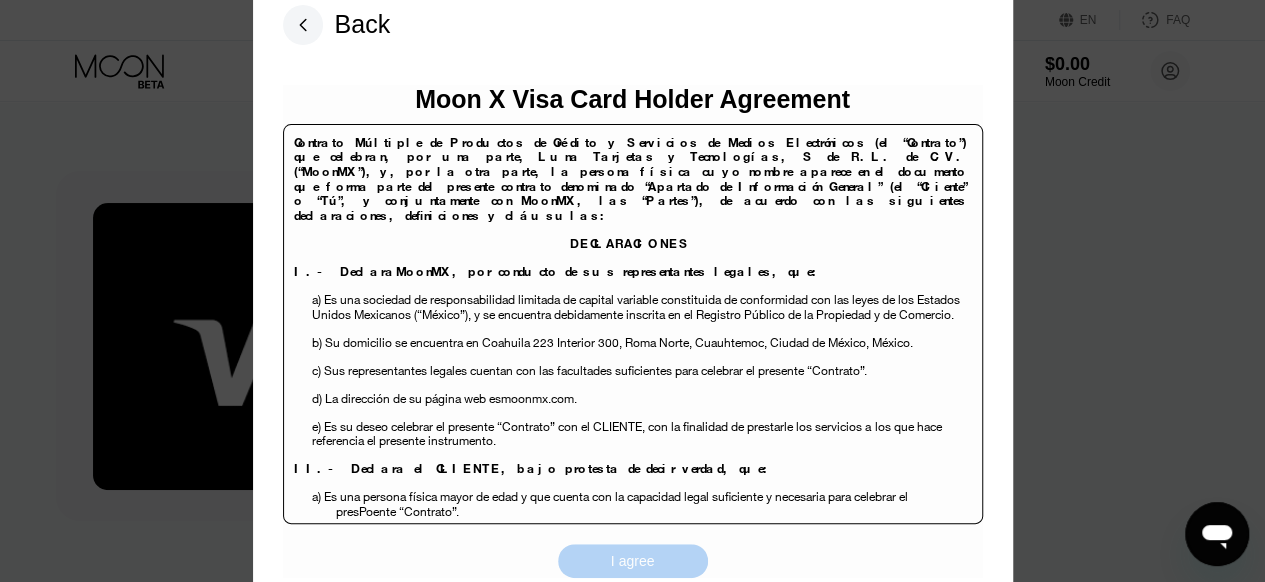 click on "I agree" at bounding box center (633, 561) 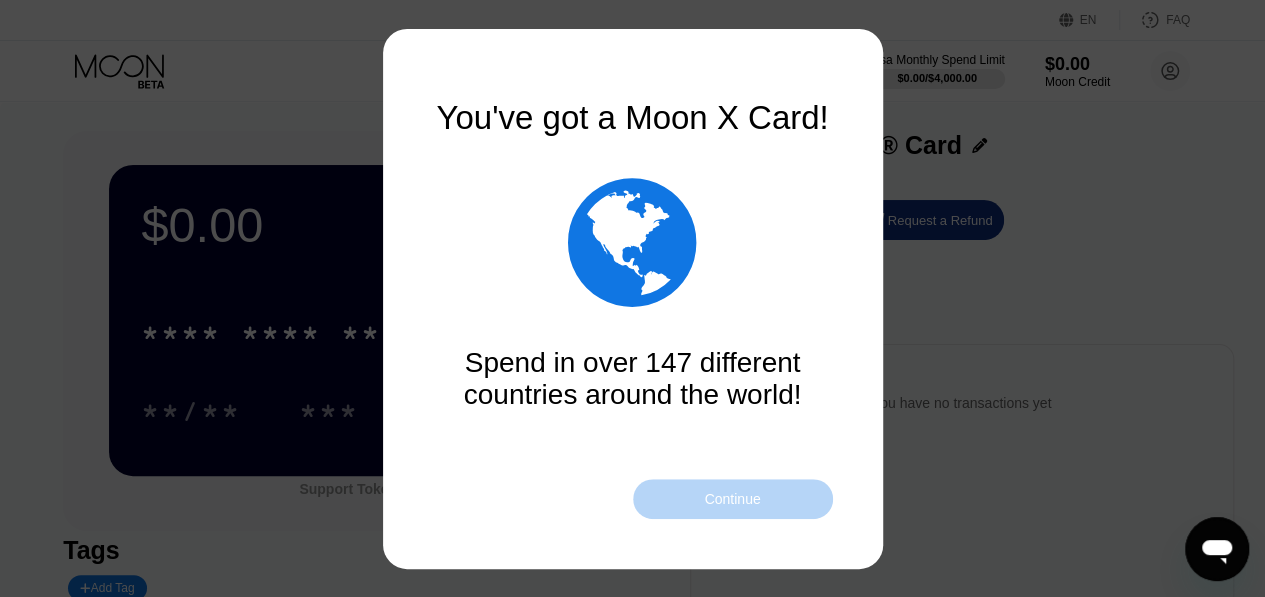 click on "Continue" at bounding box center (733, 499) 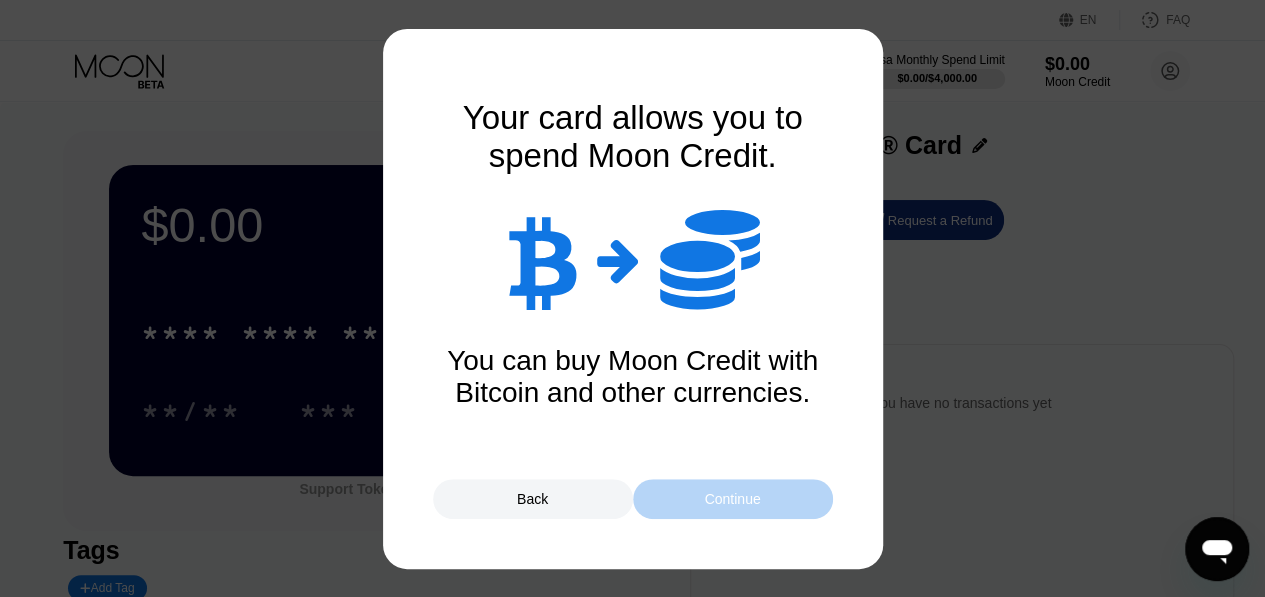 click on "Continue" at bounding box center (733, 499) 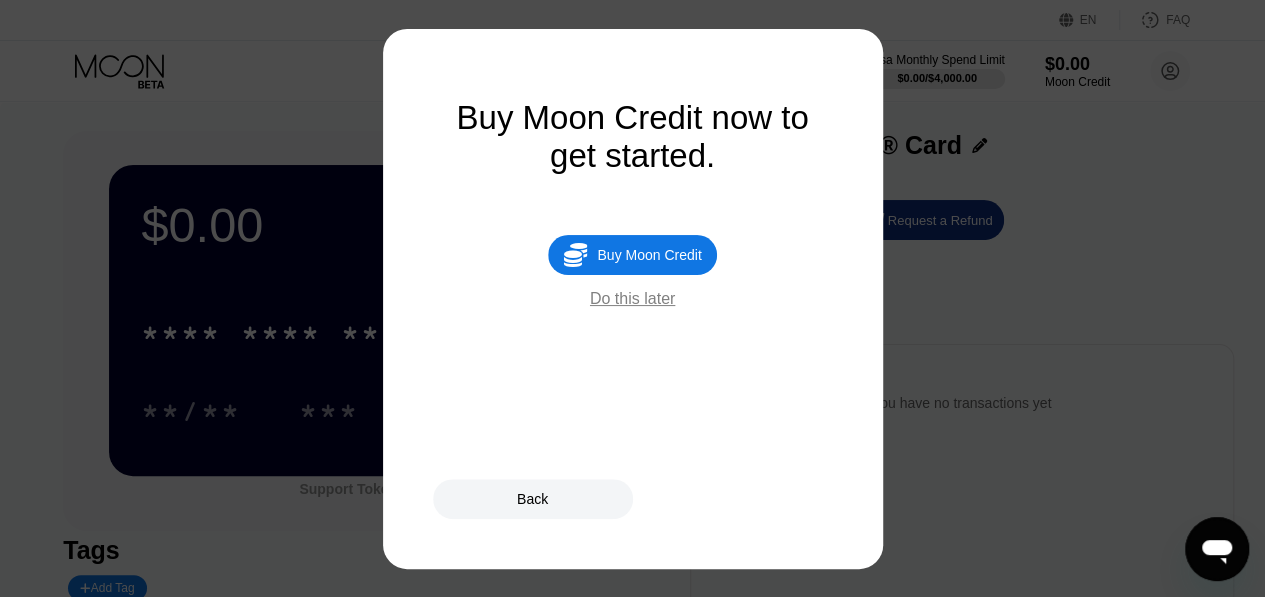 click on "Buy Moon Credit now to get started.  Buy Moon Credit Do this later" at bounding box center (633, 299) 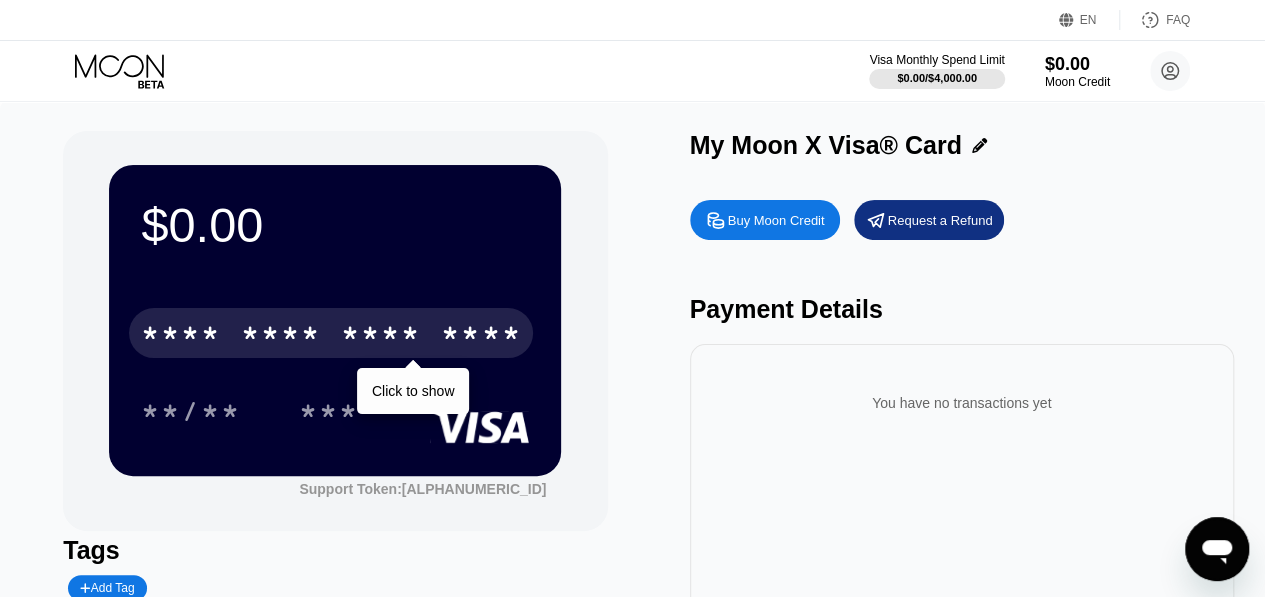 click on "****" at bounding box center (481, 336) 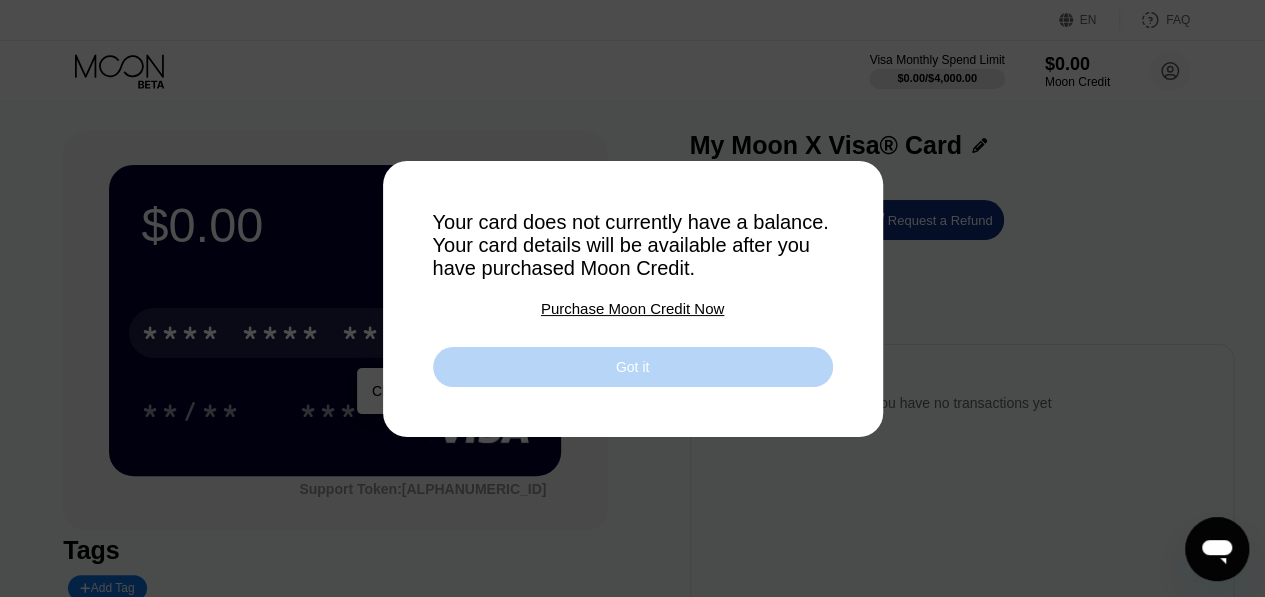 click on "Got it" at bounding box center [633, 367] 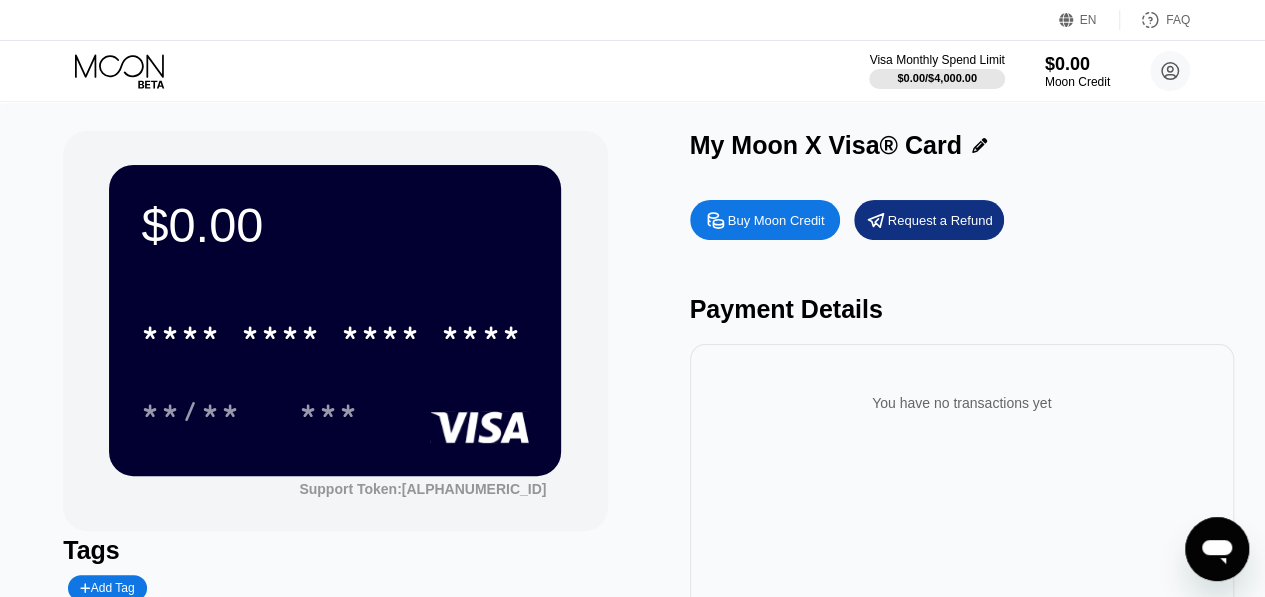 click 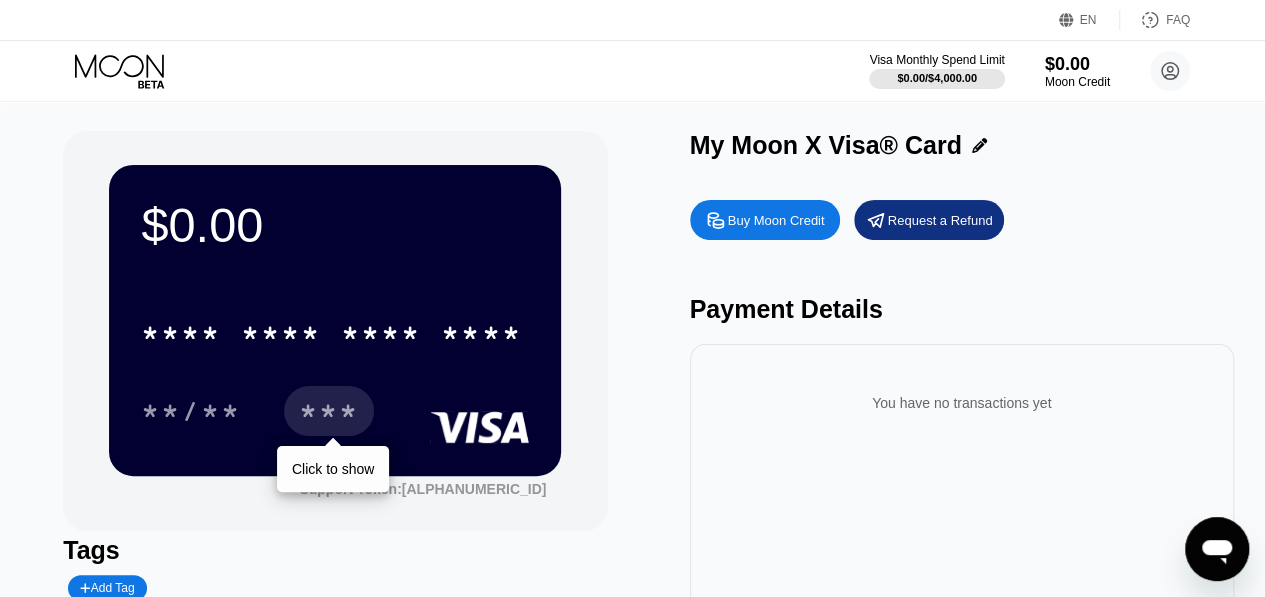 click on "***" at bounding box center [329, 414] 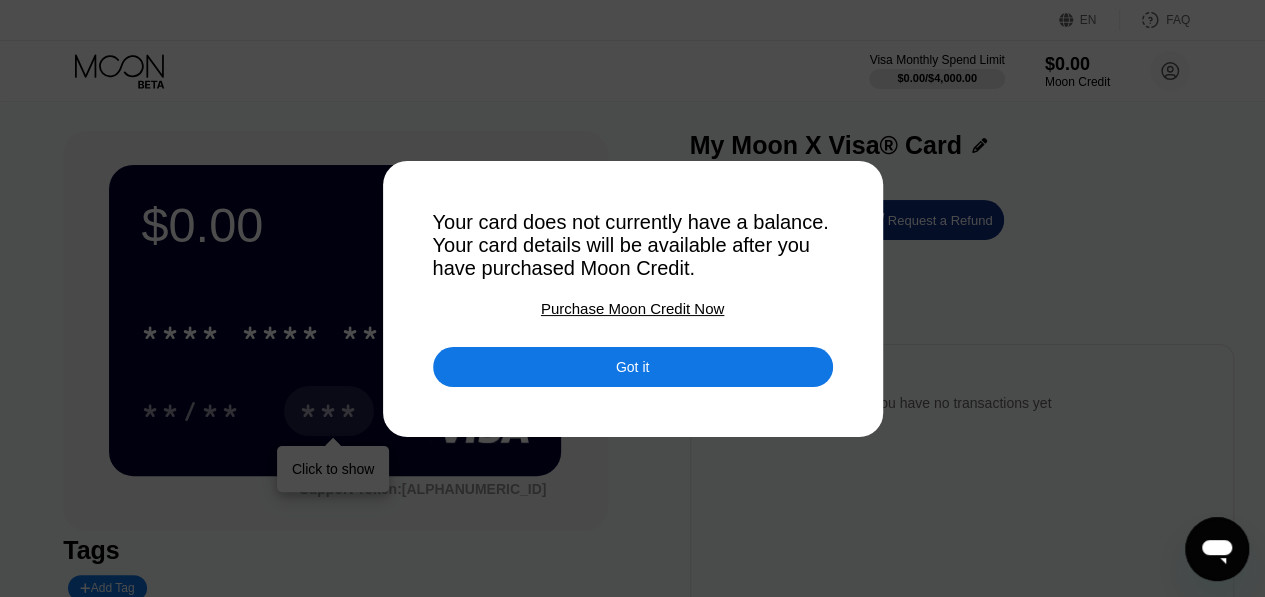 click on "Got it" at bounding box center (633, 367) 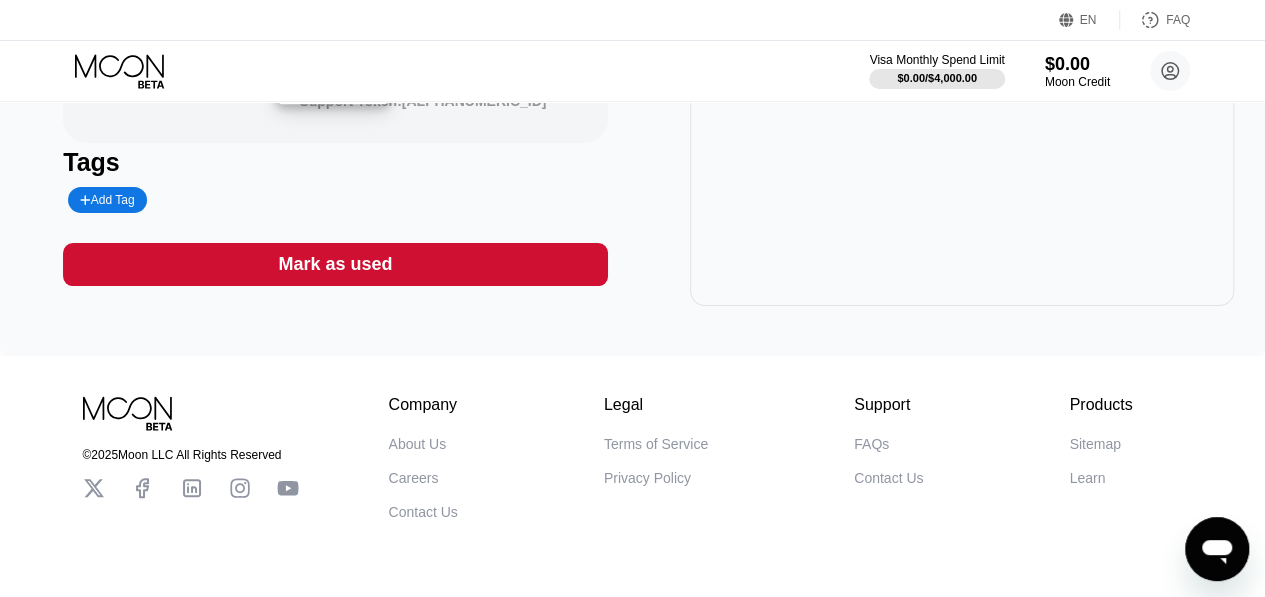 scroll, scrollTop: 384, scrollLeft: 0, axis: vertical 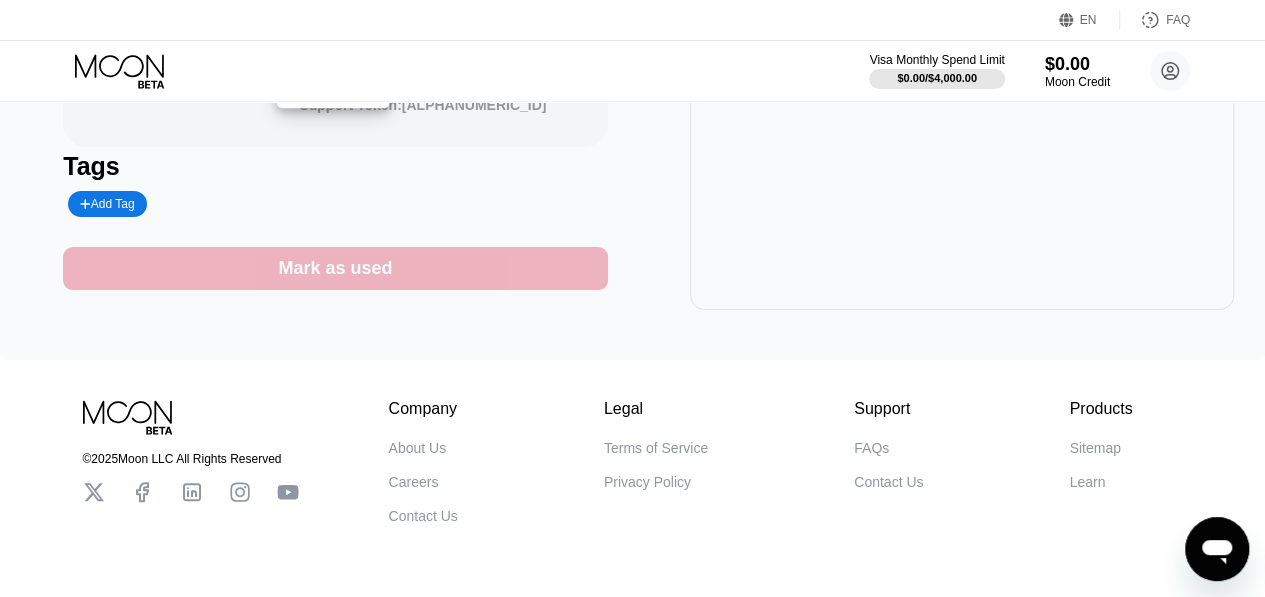 click on "Mark as used" at bounding box center (335, 268) 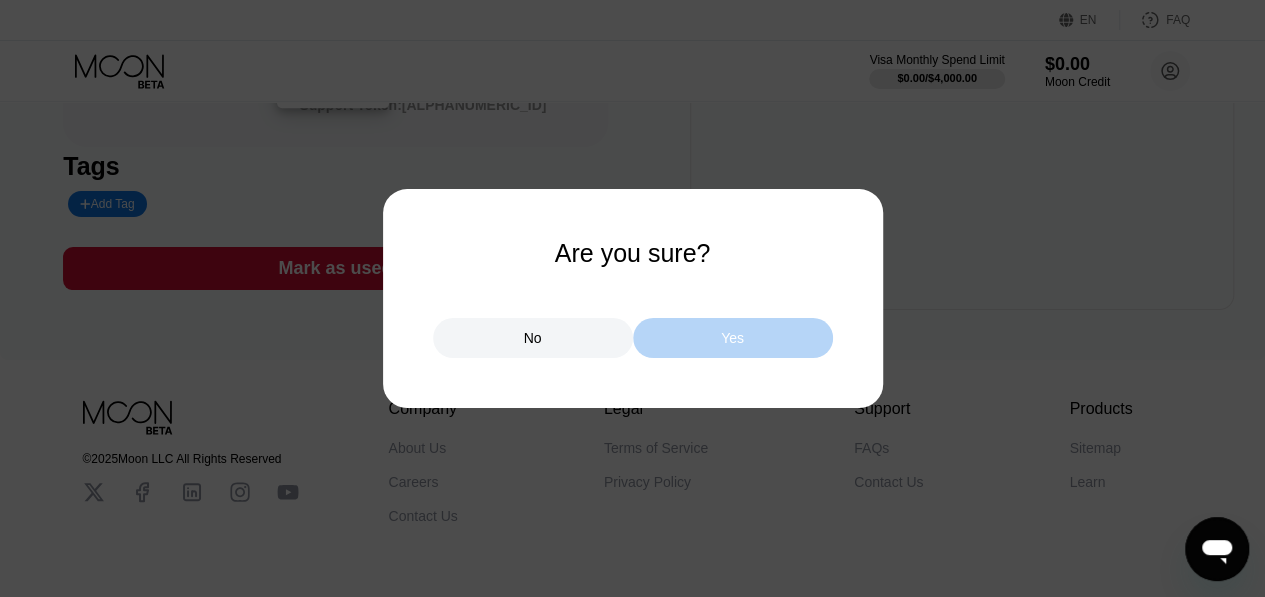 click on "Yes" at bounding box center [733, 338] 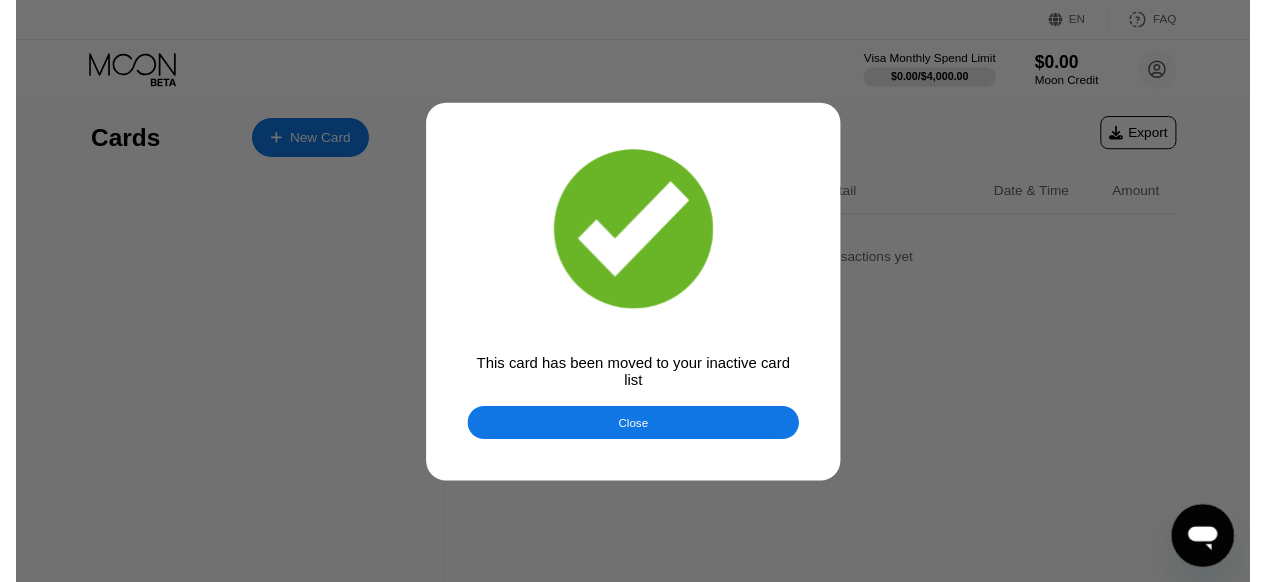 scroll, scrollTop: 0, scrollLeft: 0, axis: both 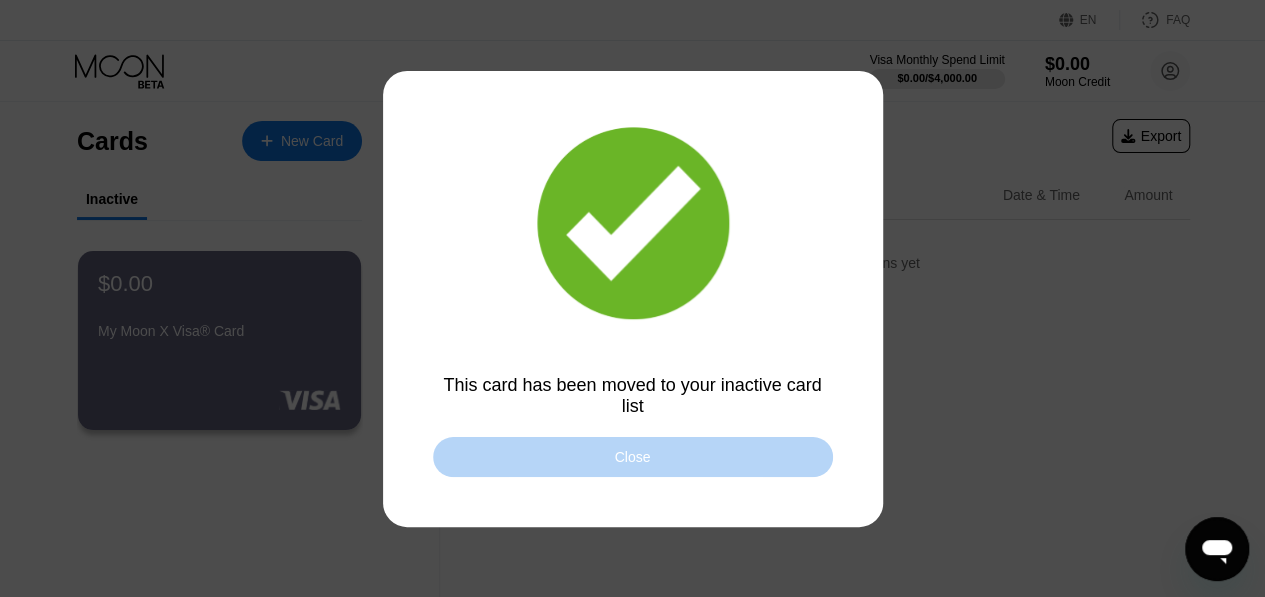 click on "Close" at bounding box center (633, 457) 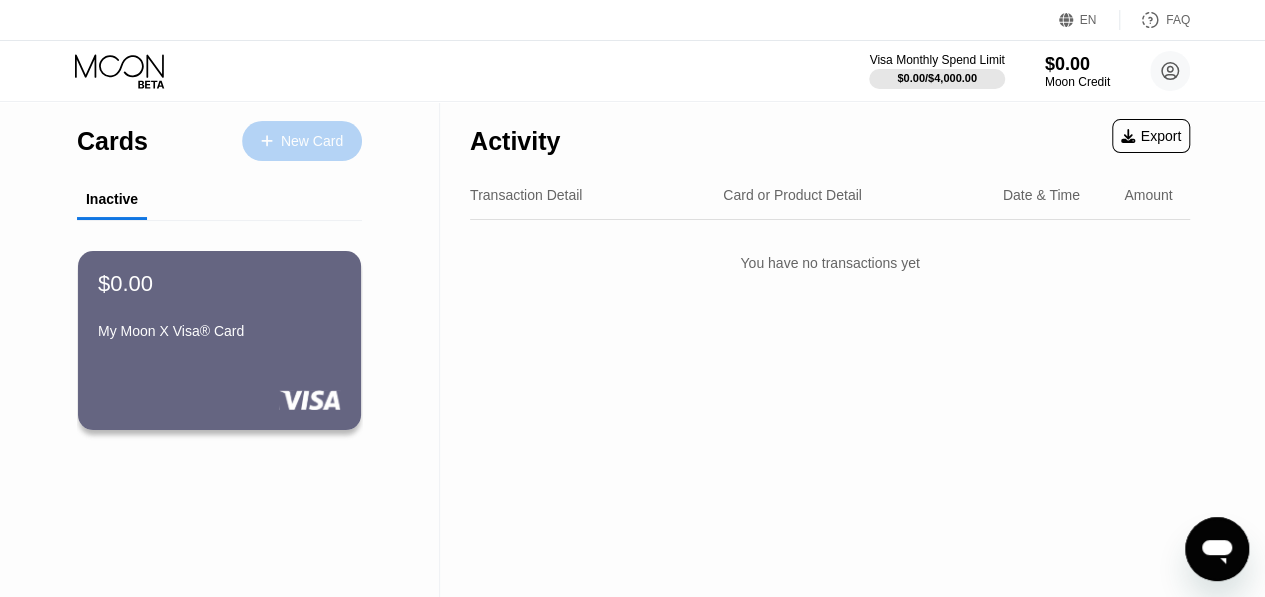 click on "New Card" at bounding box center (312, 141) 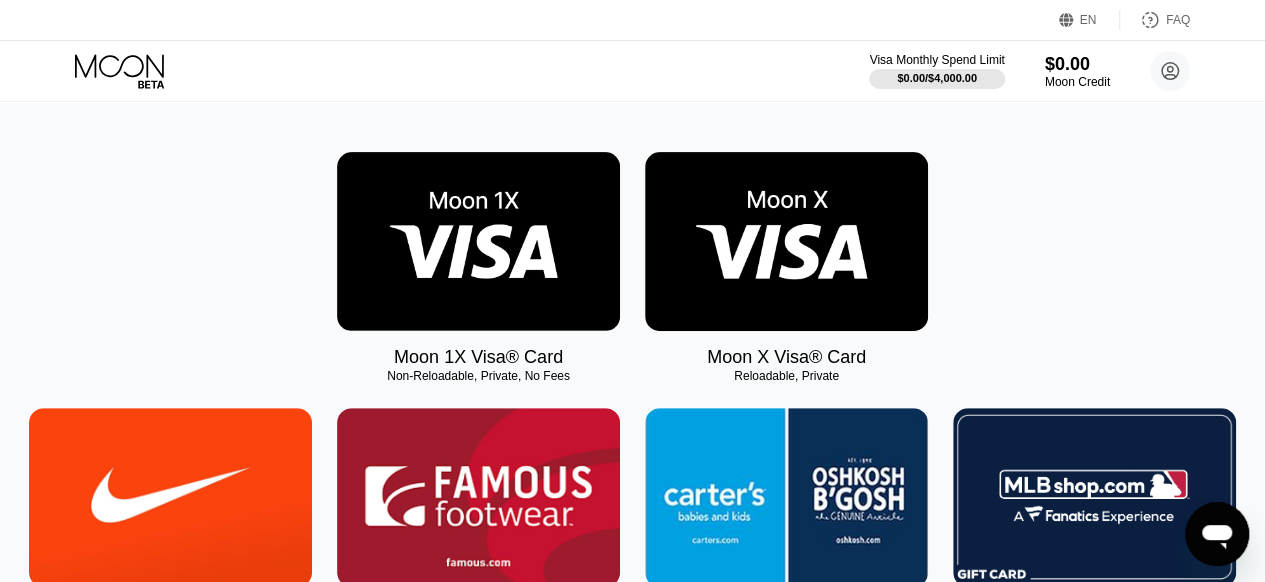 scroll, scrollTop: 260, scrollLeft: 0, axis: vertical 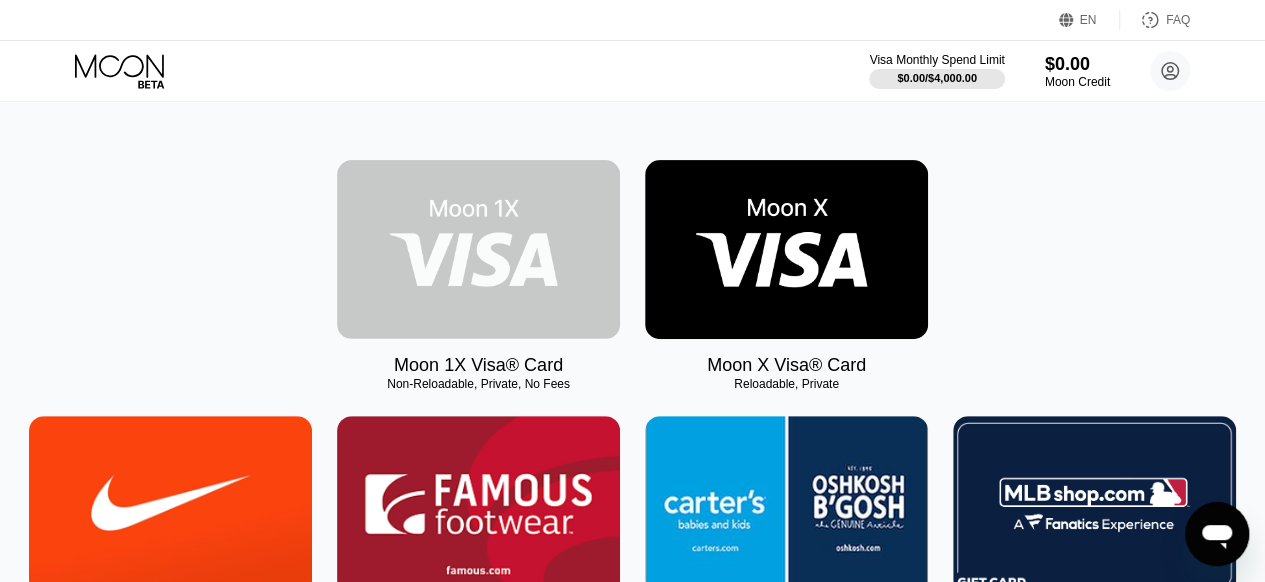 click at bounding box center [478, 249] 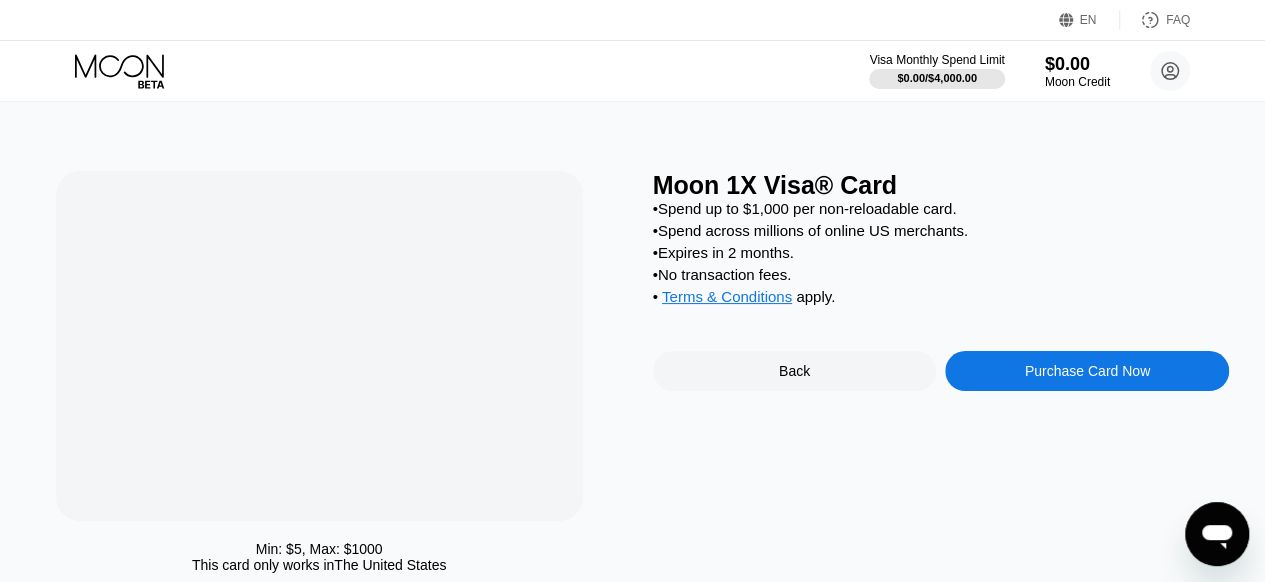 scroll, scrollTop: 0, scrollLeft: 0, axis: both 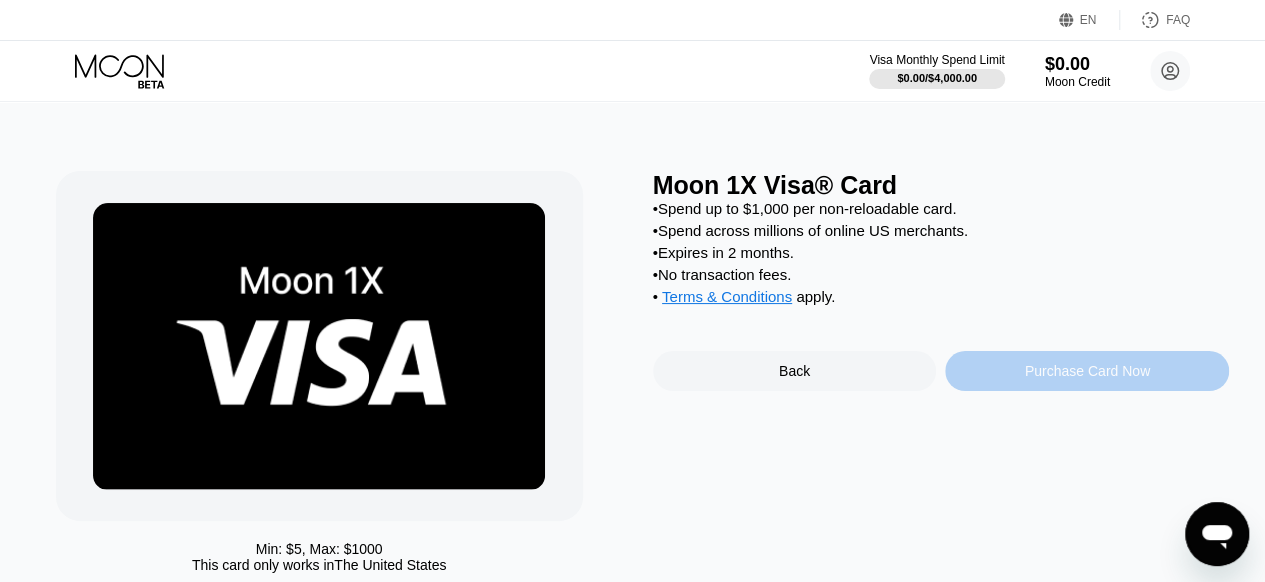 click on "Purchase Card Now" at bounding box center (1087, 371) 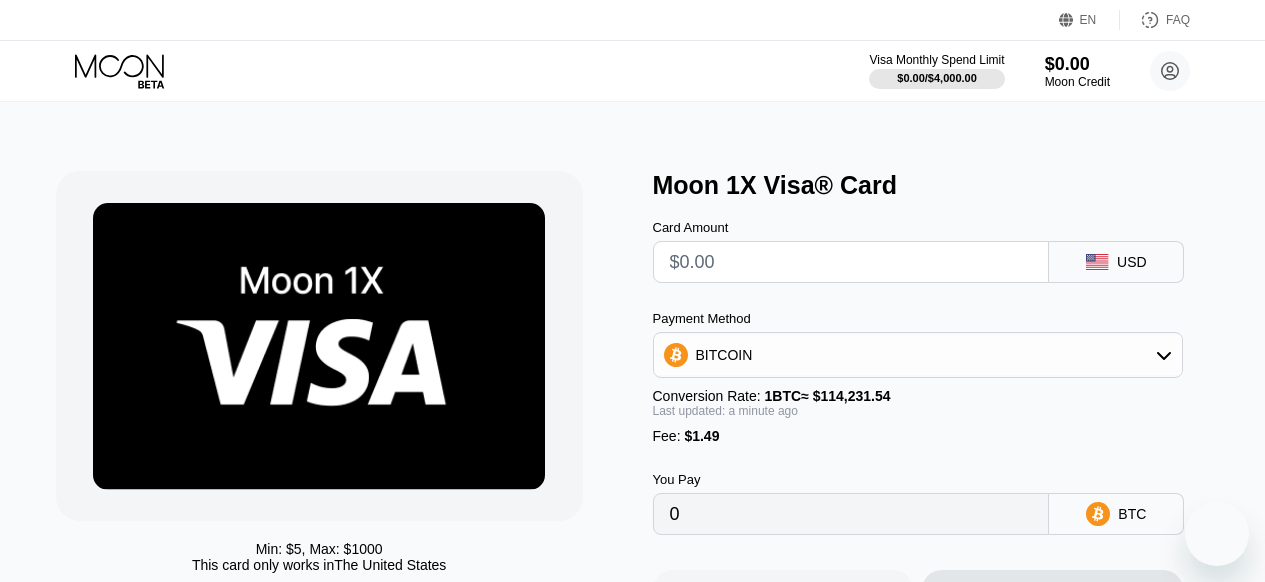 scroll, scrollTop: 0, scrollLeft: 0, axis: both 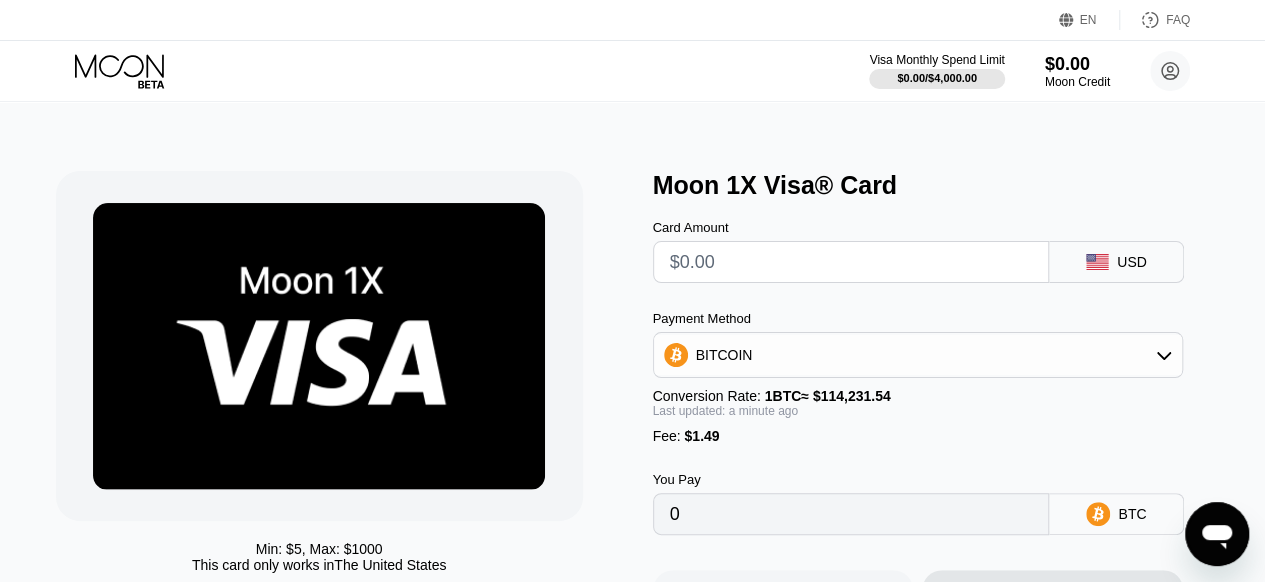 drag, startPoint x: 1244, startPoint y: 265, endPoint x: 1266, endPoint y: 265, distance: 22 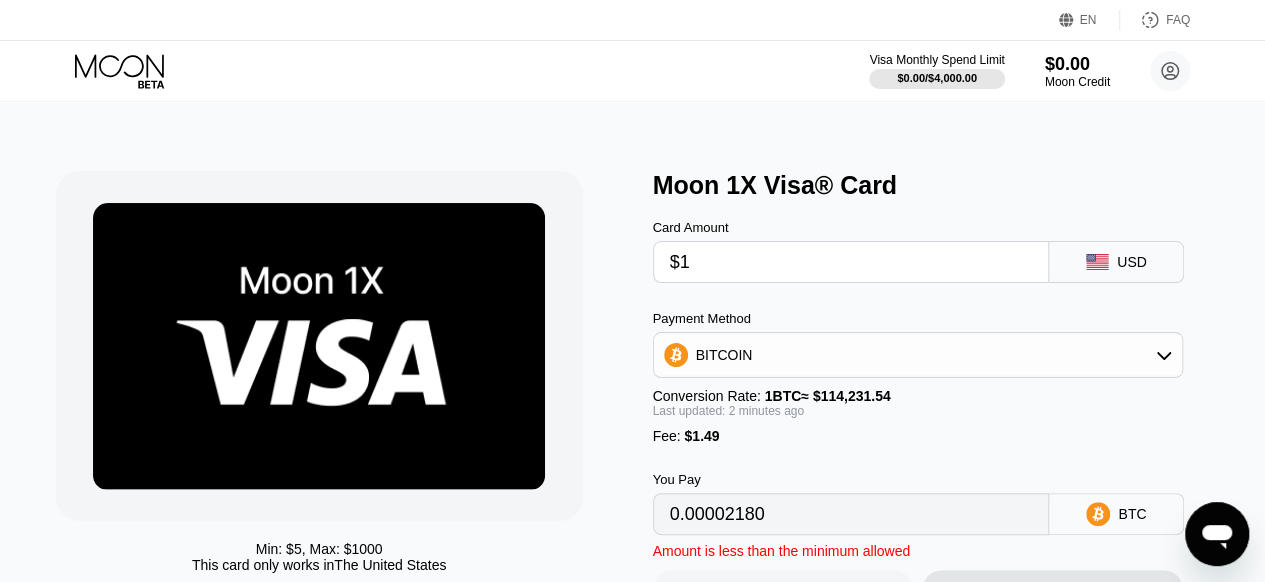 type on "0.00002180" 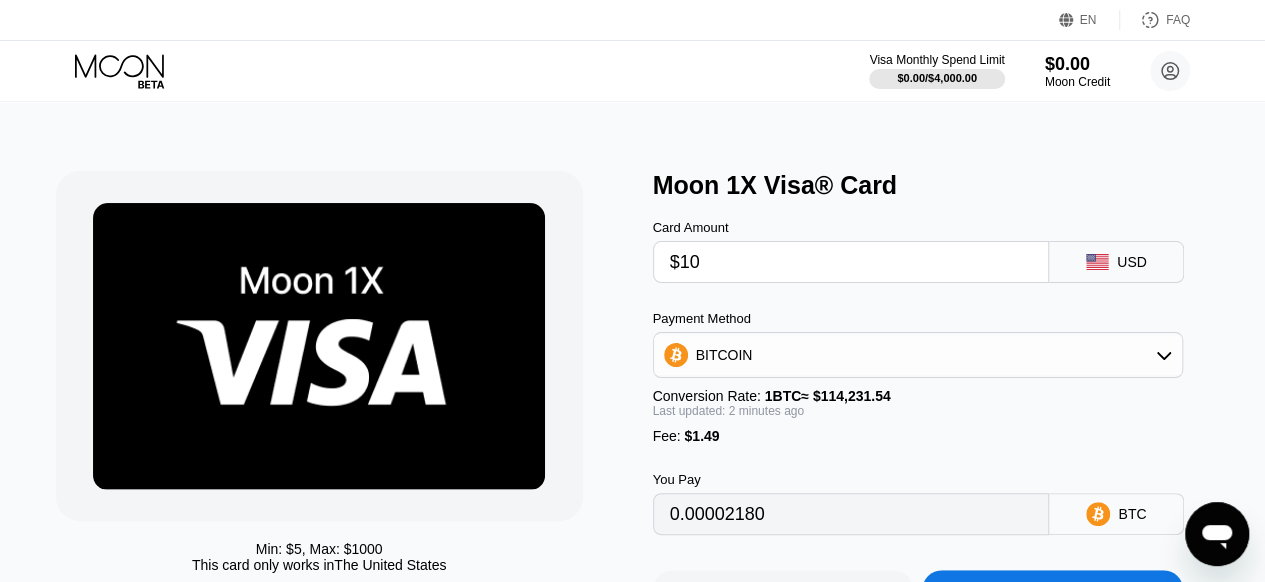 type on "0.00010059" 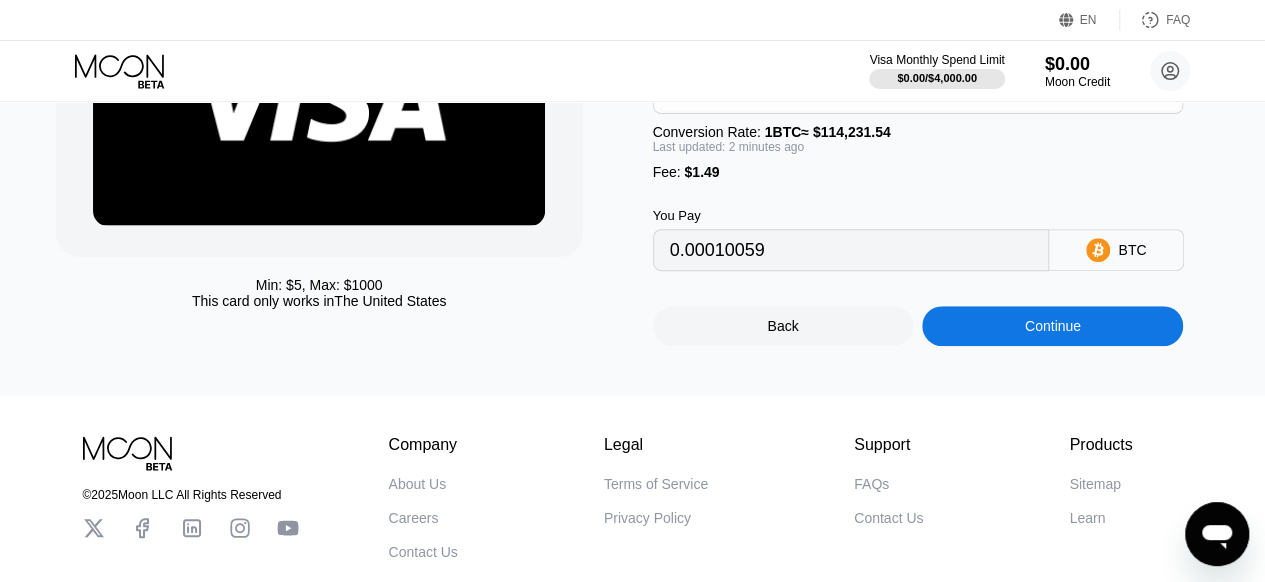 scroll, scrollTop: 265, scrollLeft: 0, axis: vertical 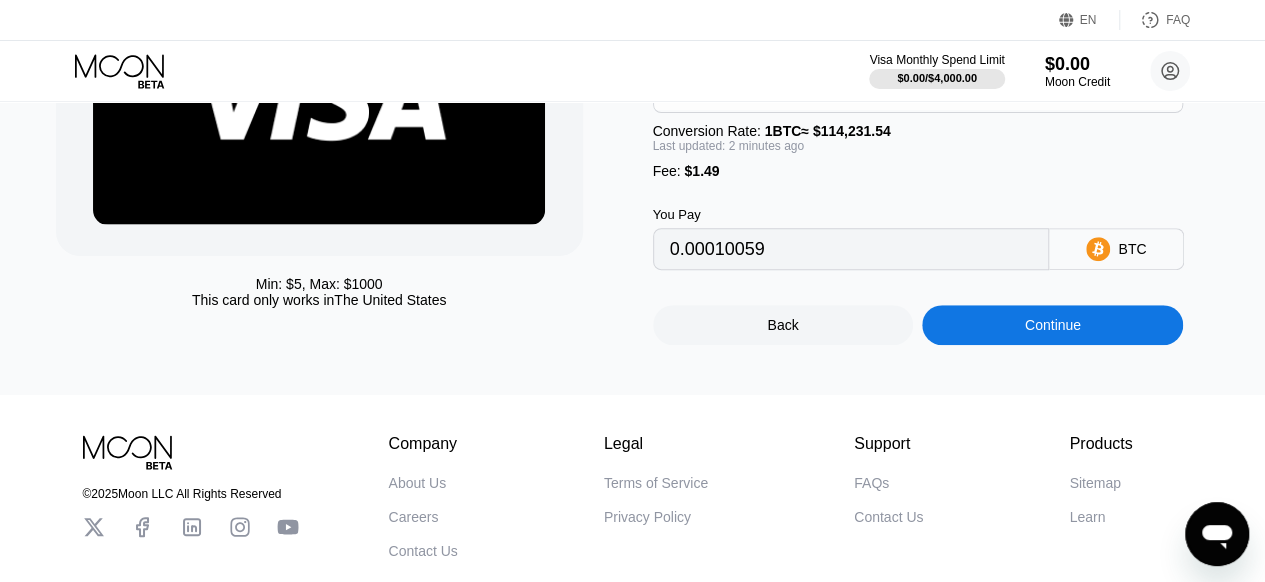 type on "$10" 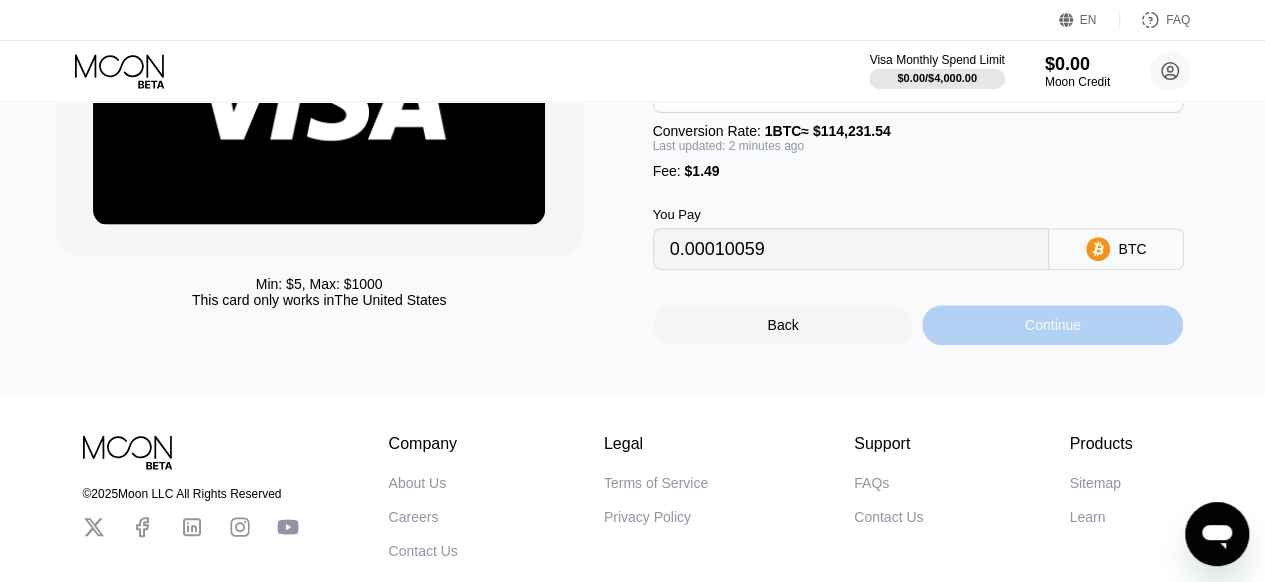 click on "Continue" at bounding box center (1052, 325) 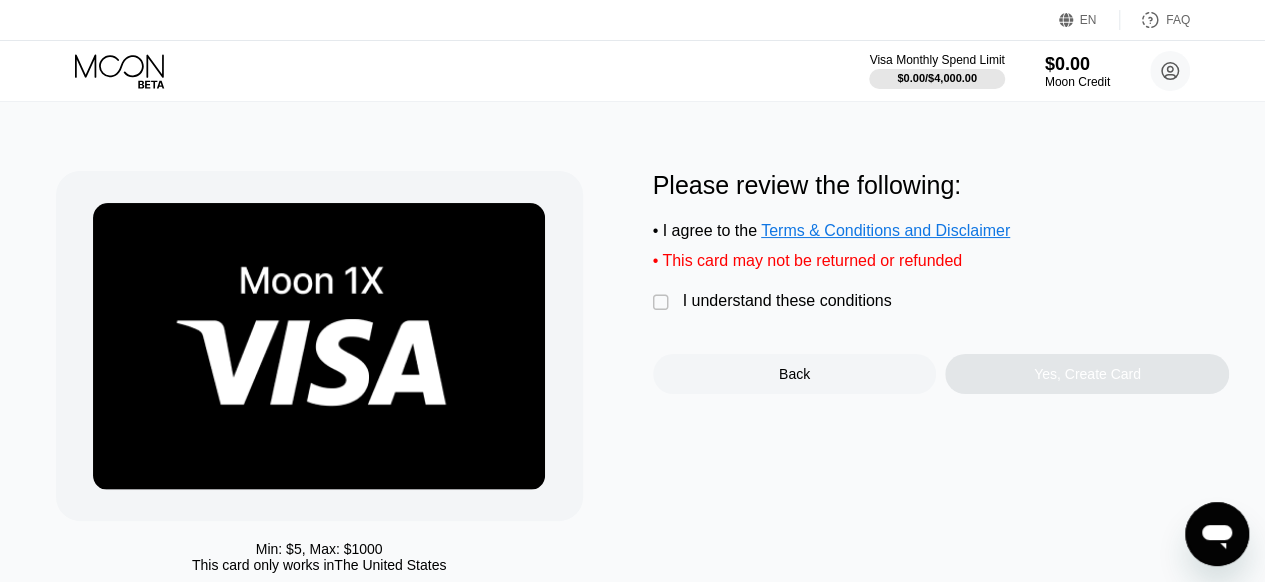 scroll, scrollTop: 0, scrollLeft: 0, axis: both 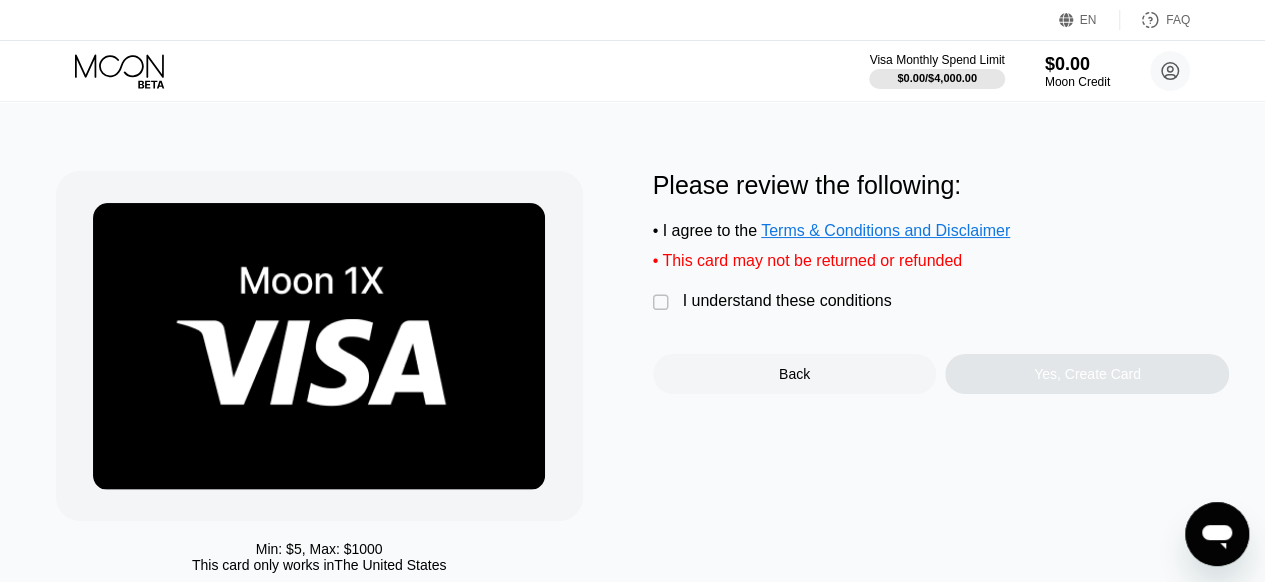 click on "" at bounding box center [663, 303] 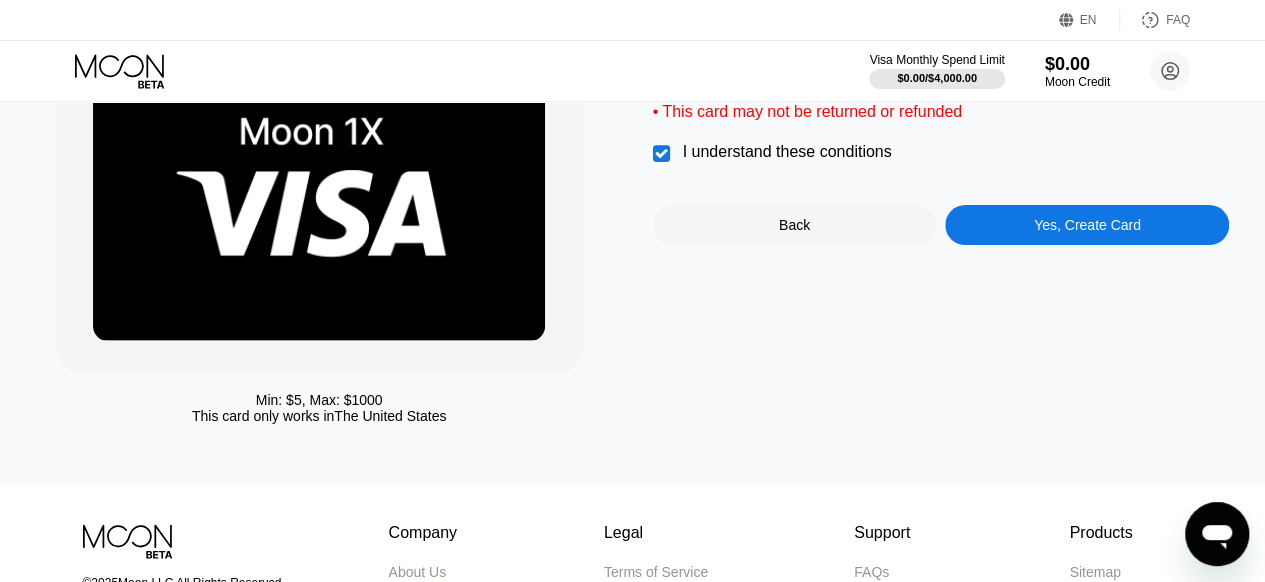 scroll, scrollTop: 0, scrollLeft: 0, axis: both 